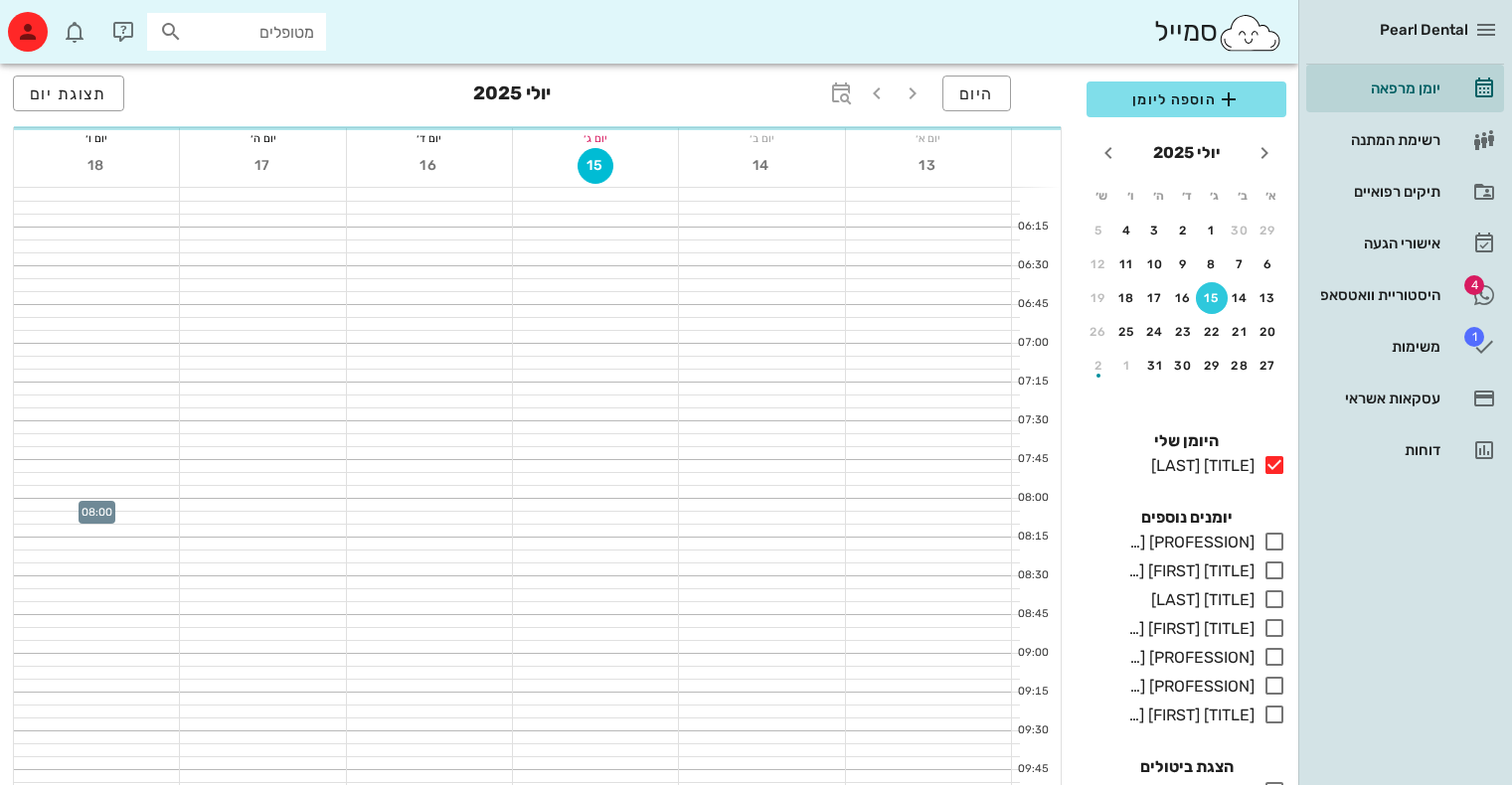 scroll, scrollTop: 0, scrollLeft: 0, axis: both 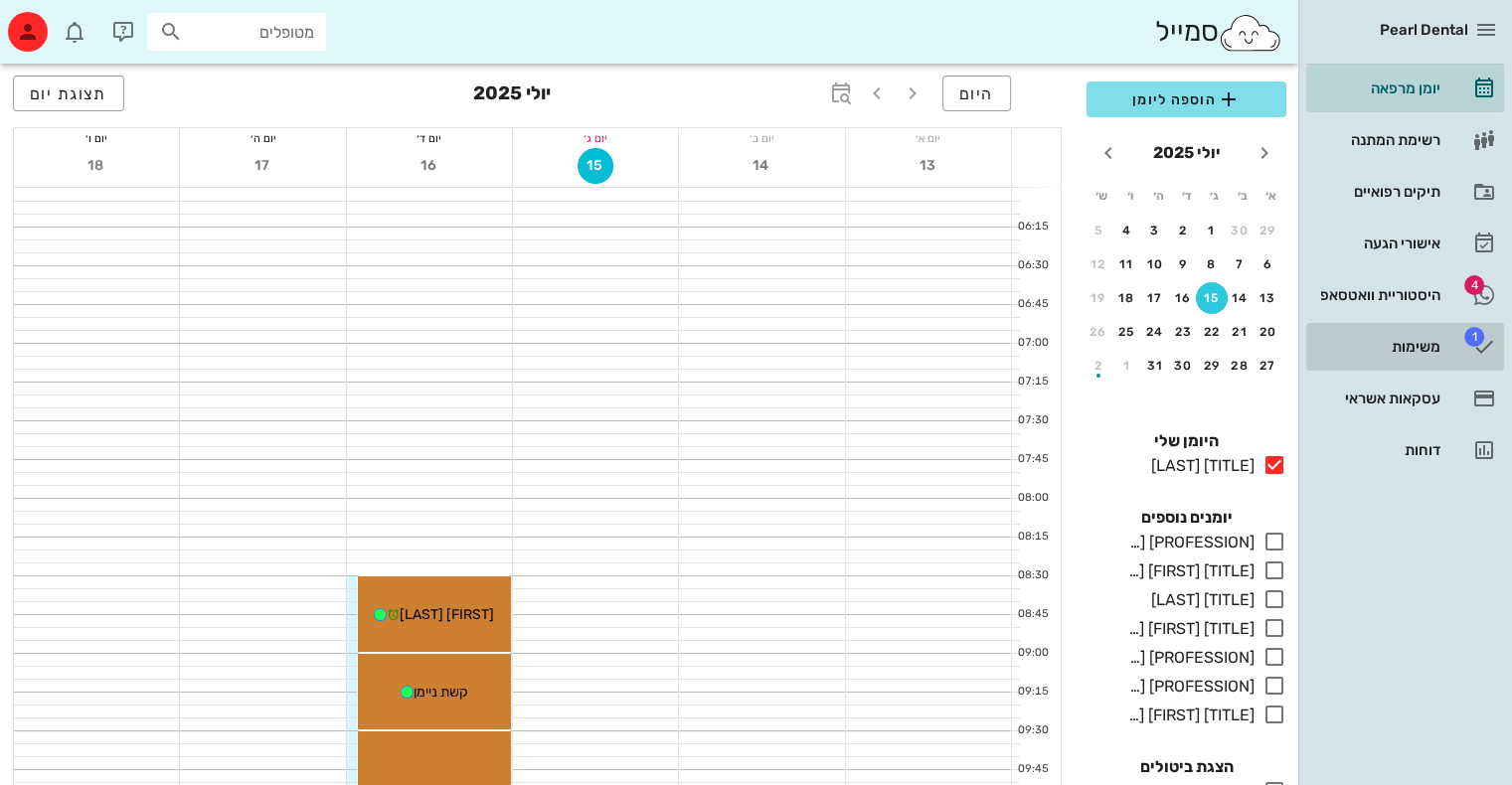 click on "משימות" at bounding box center (1377, 347) 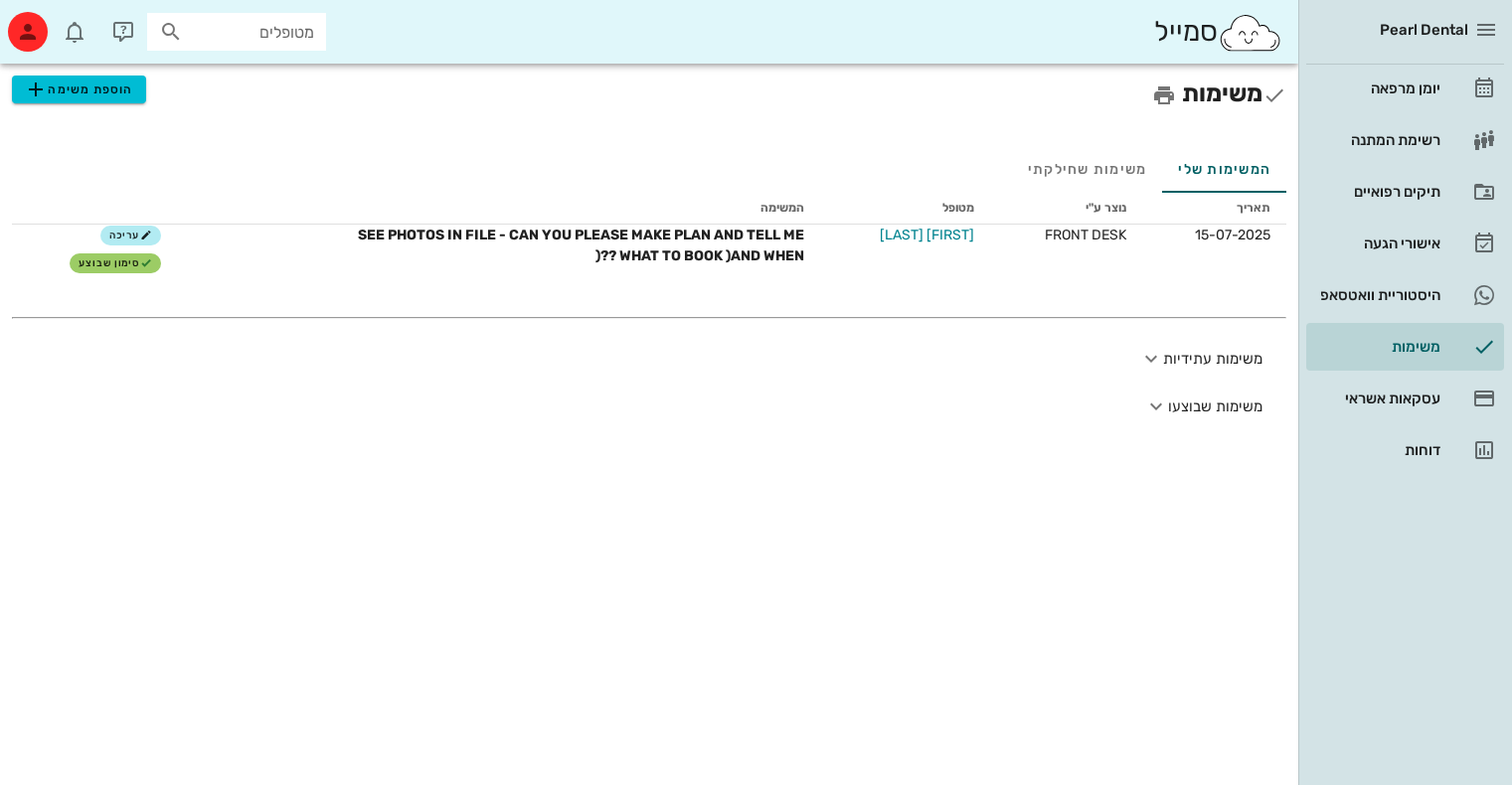 scroll, scrollTop: 0, scrollLeft: 0, axis: both 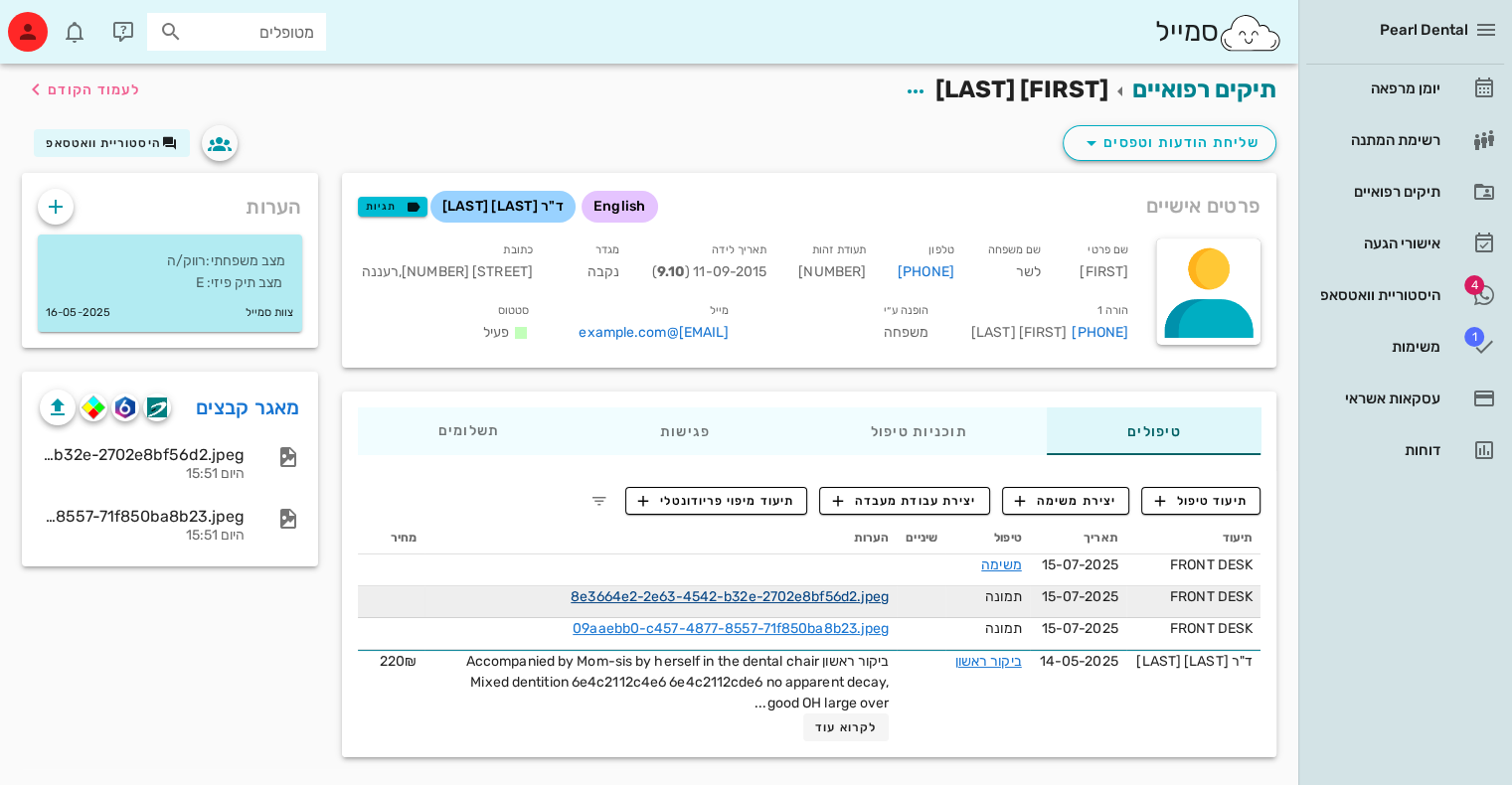 click on "8e3664e2-2e63-4542-b32e-2702e8bf56d2.jpeg" at bounding box center [730, 596] 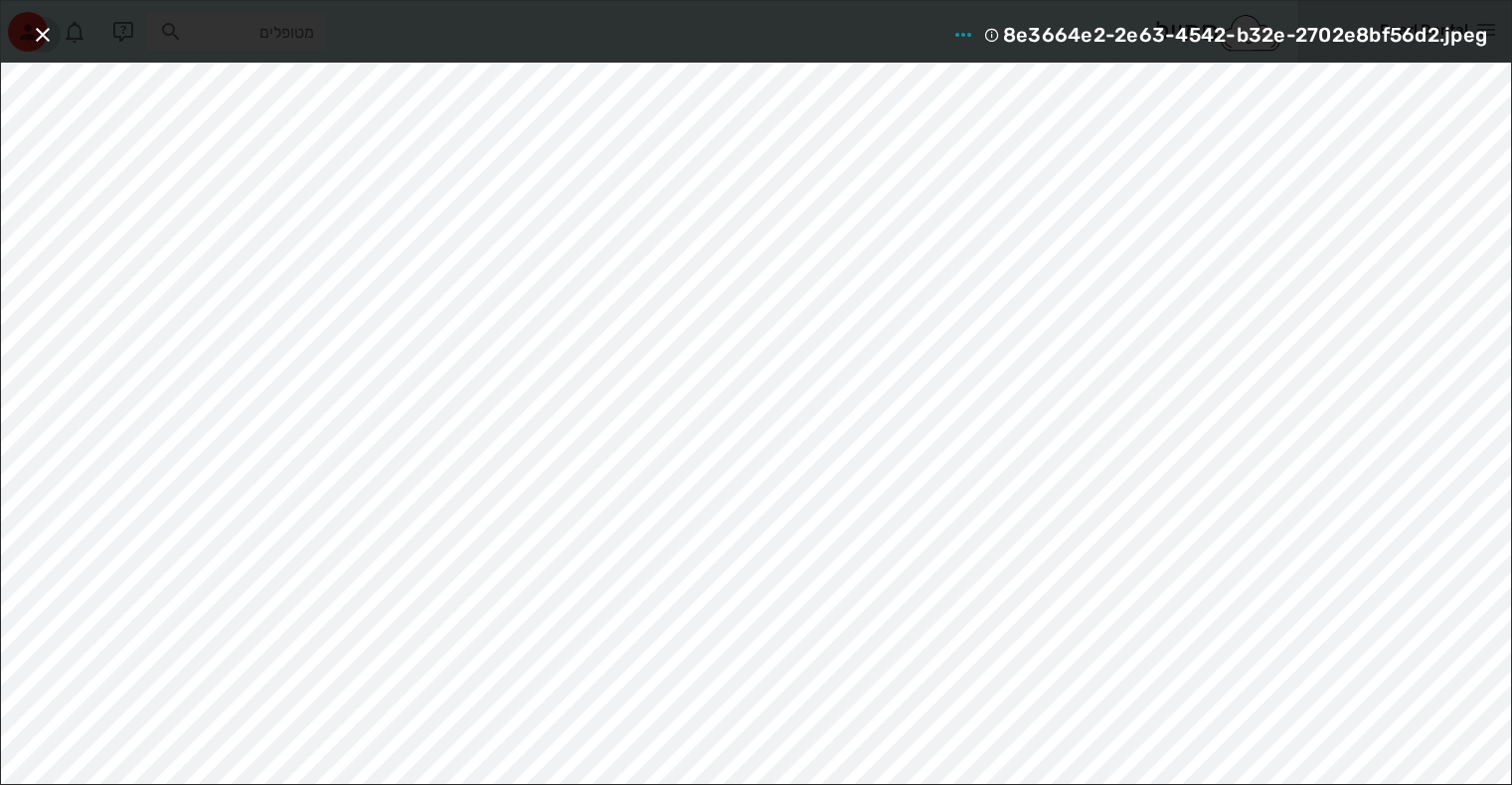 click at bounding box center (43, 35) 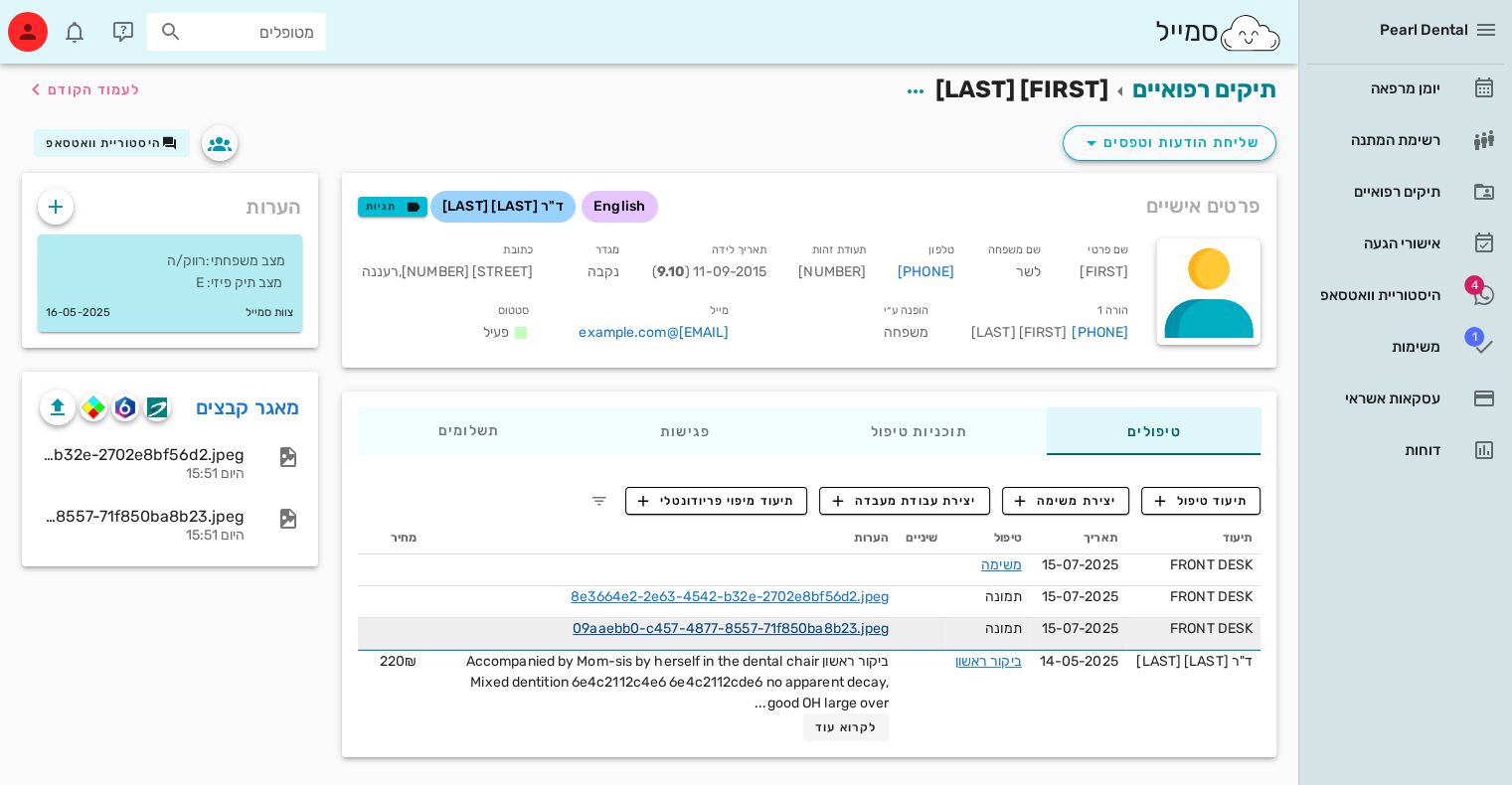 click on "09aaebb0-c457-4877-8557-71f850ba8b23.jpeg" at bounding box center [731, 628] 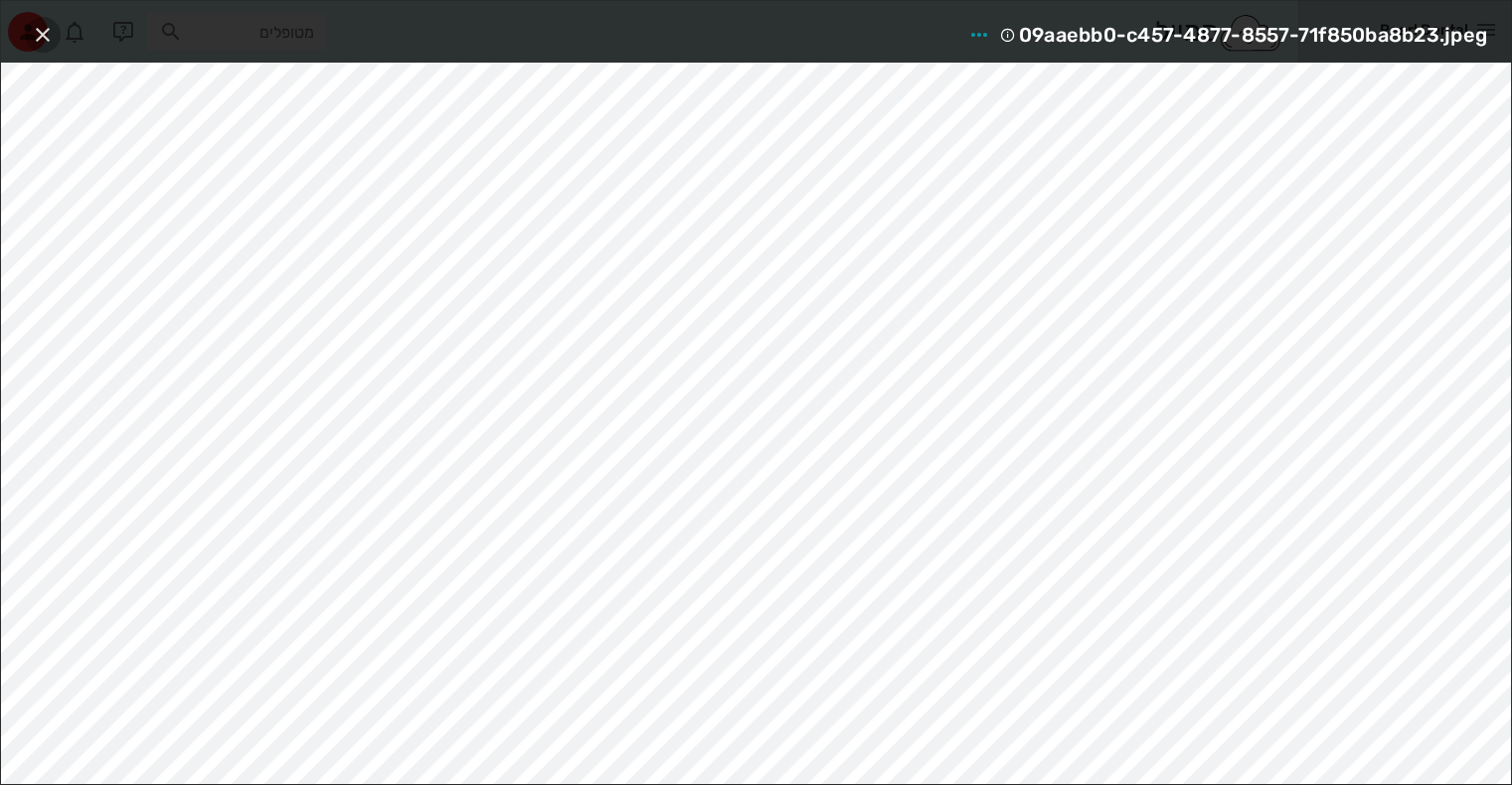 click at bounding box center (43, 35) 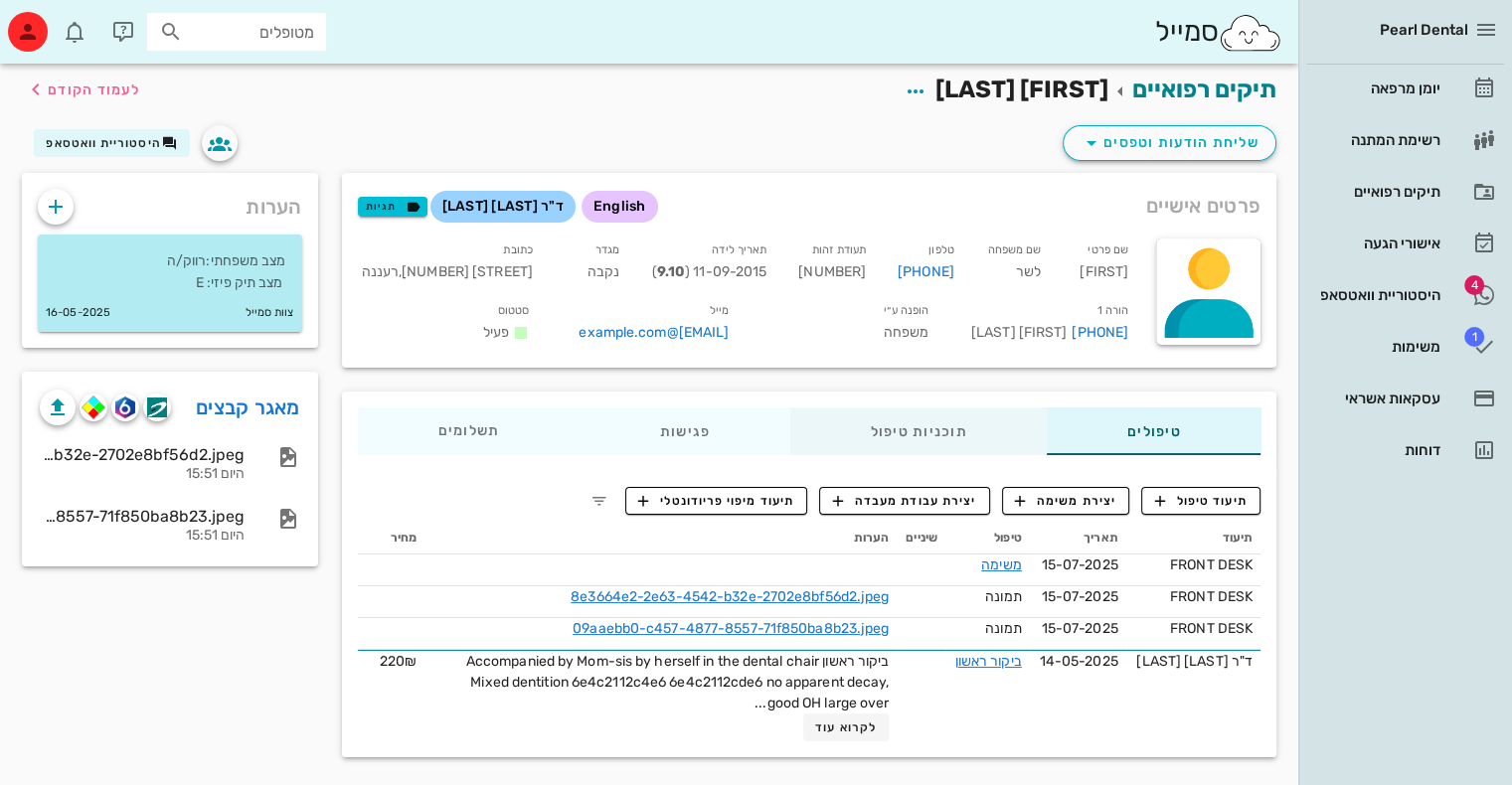 drag, startPoint x: 818, startPoint y: 479, endPoint x: 917, endPoint y: 431, distance: 110.02272 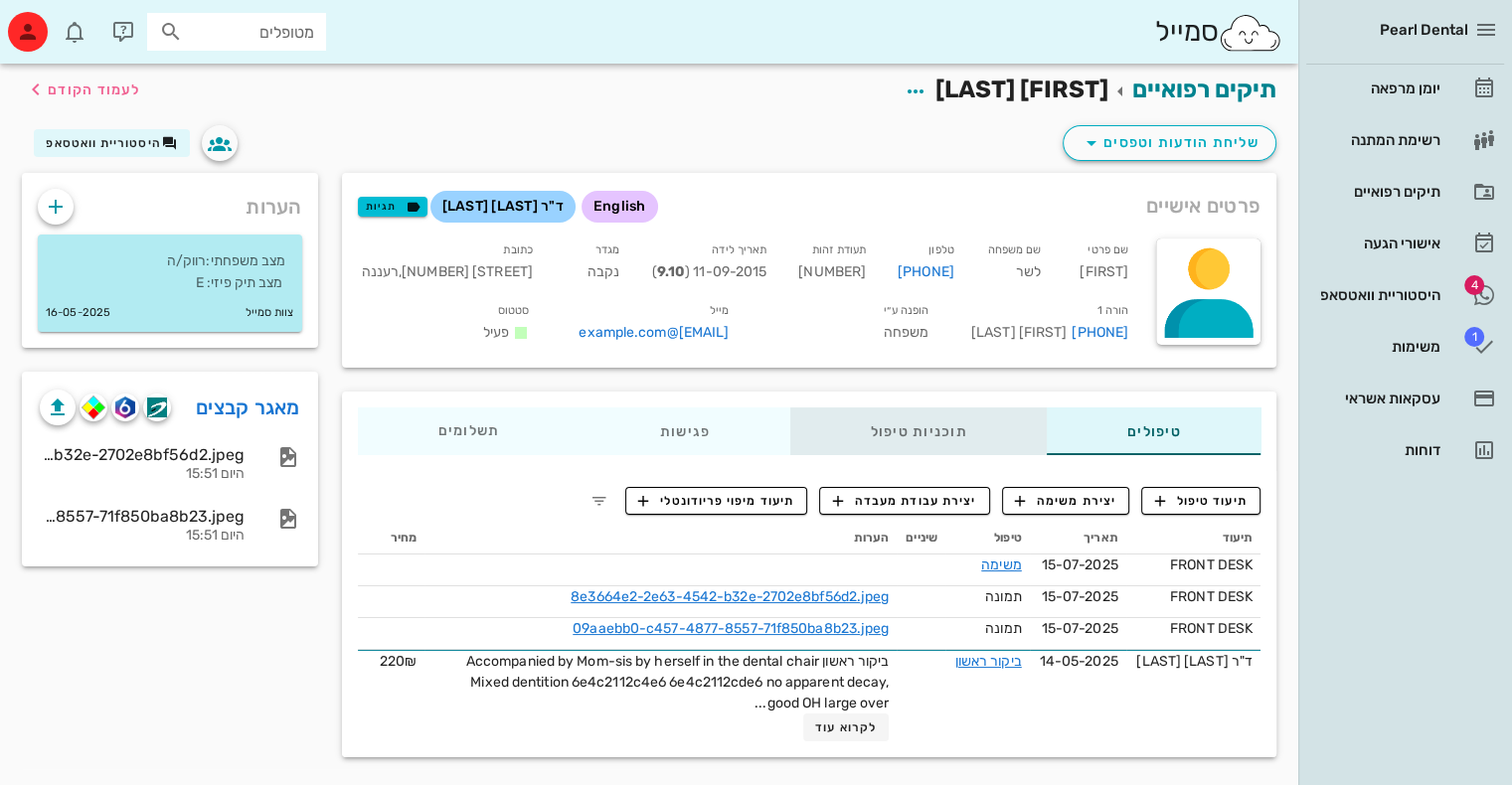 click on "תוכניות טיפול" at bounding box center (918, 431) 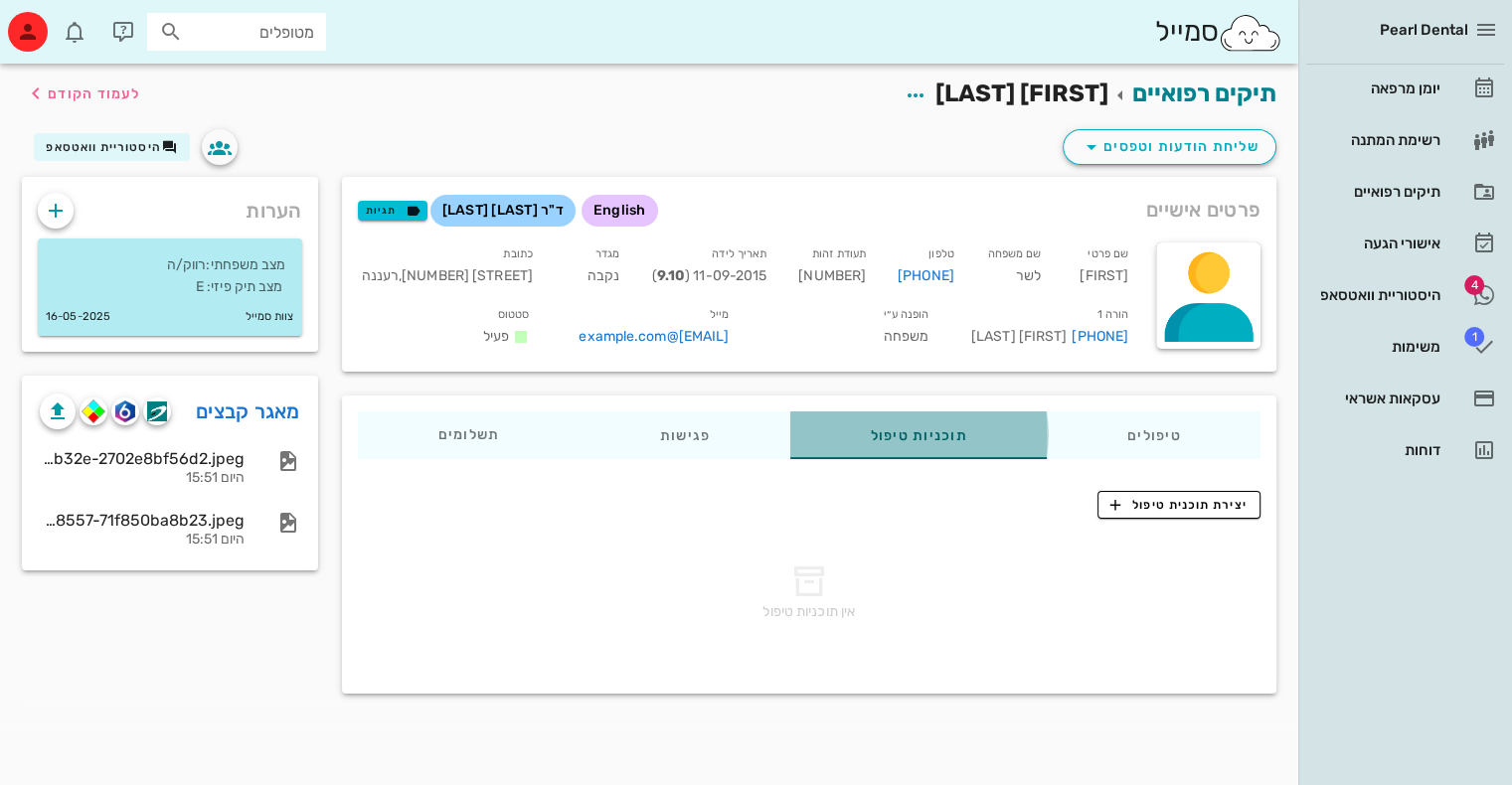 scroll, scrollTop: 0, scrollLeft: 0, axis: both 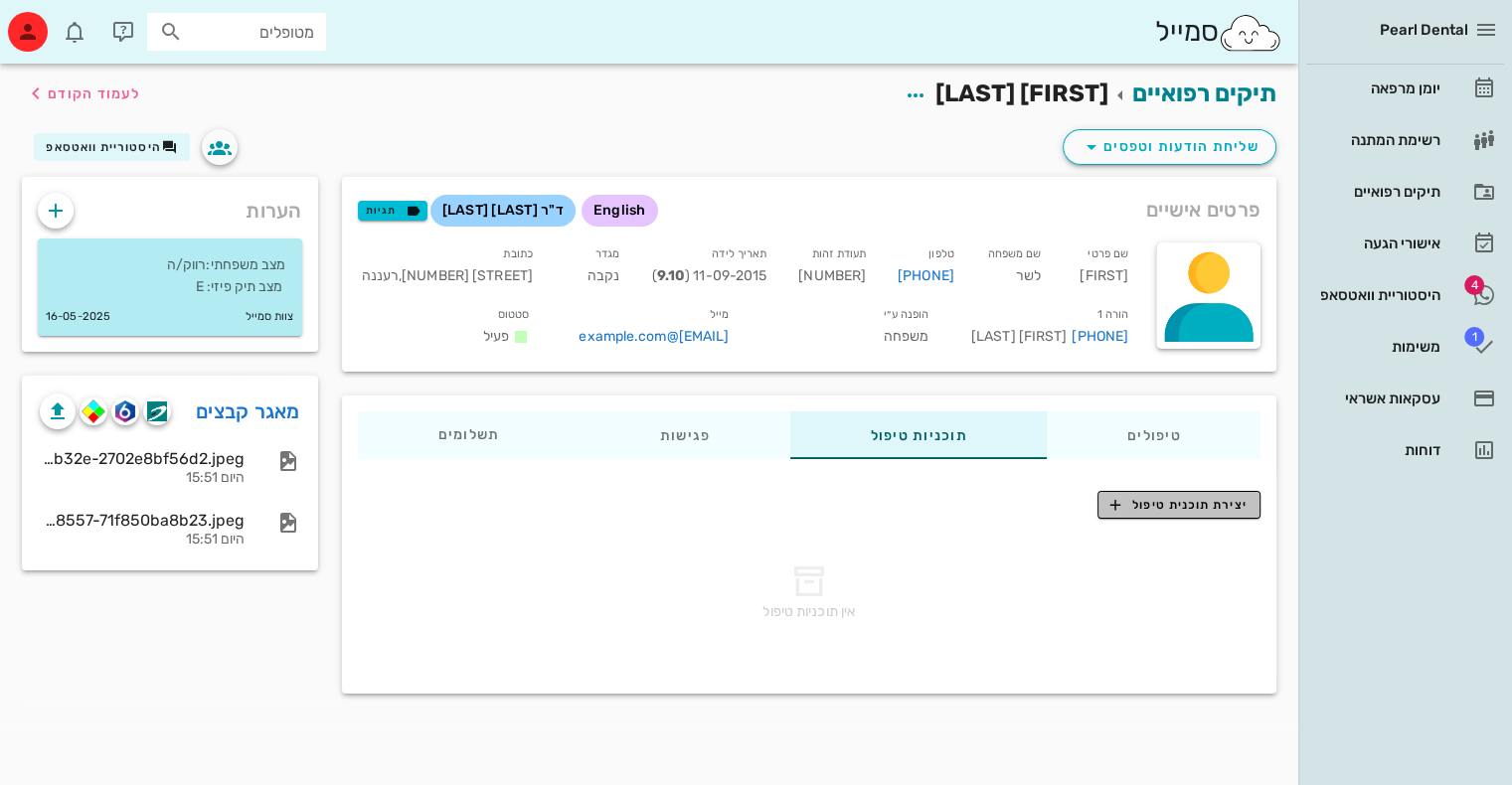 click on "יצירת תוכנית טיפול" at bounding box center (1178, 505) 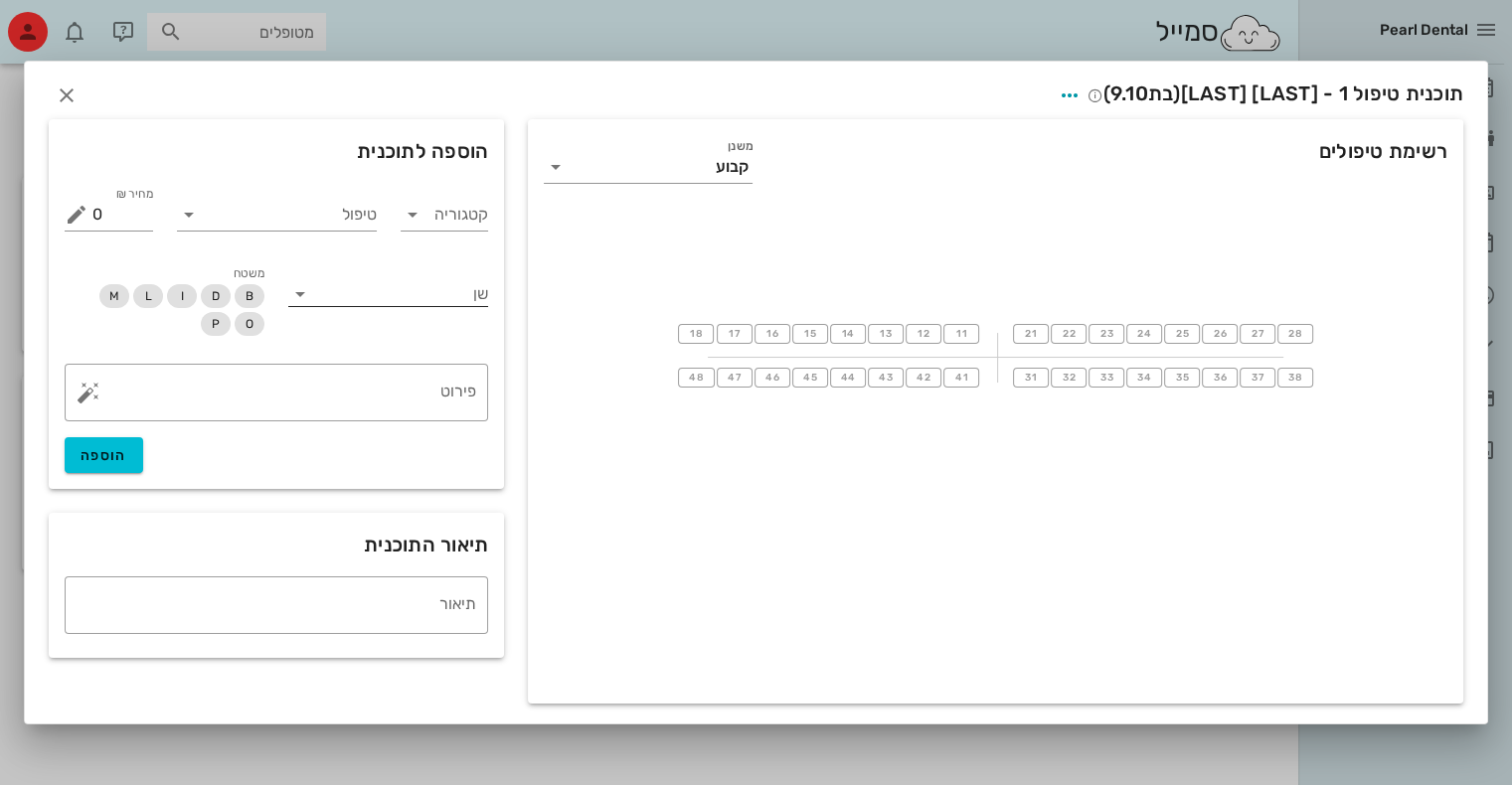 click at bounding box center (402, 292) 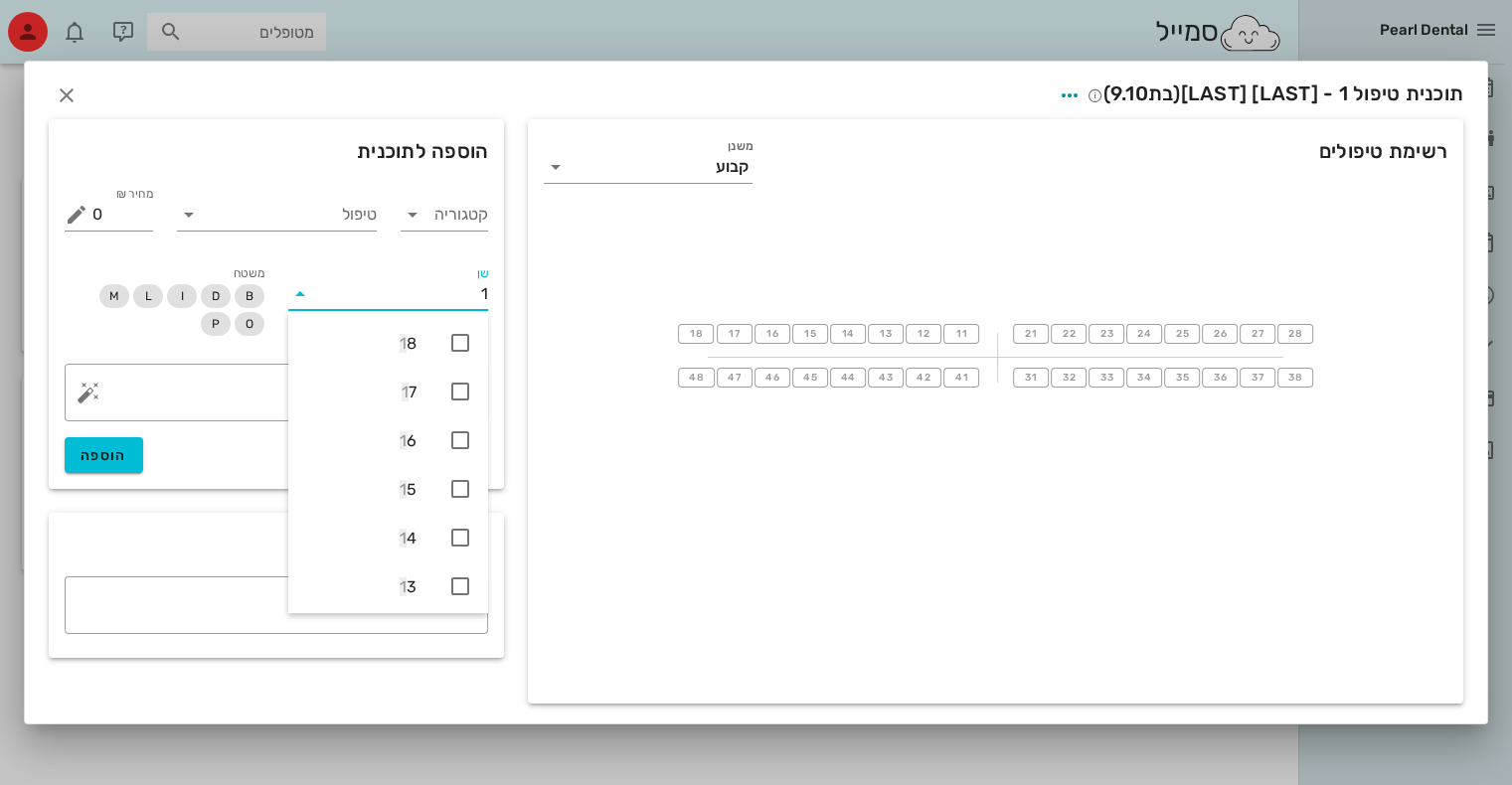type on "11" 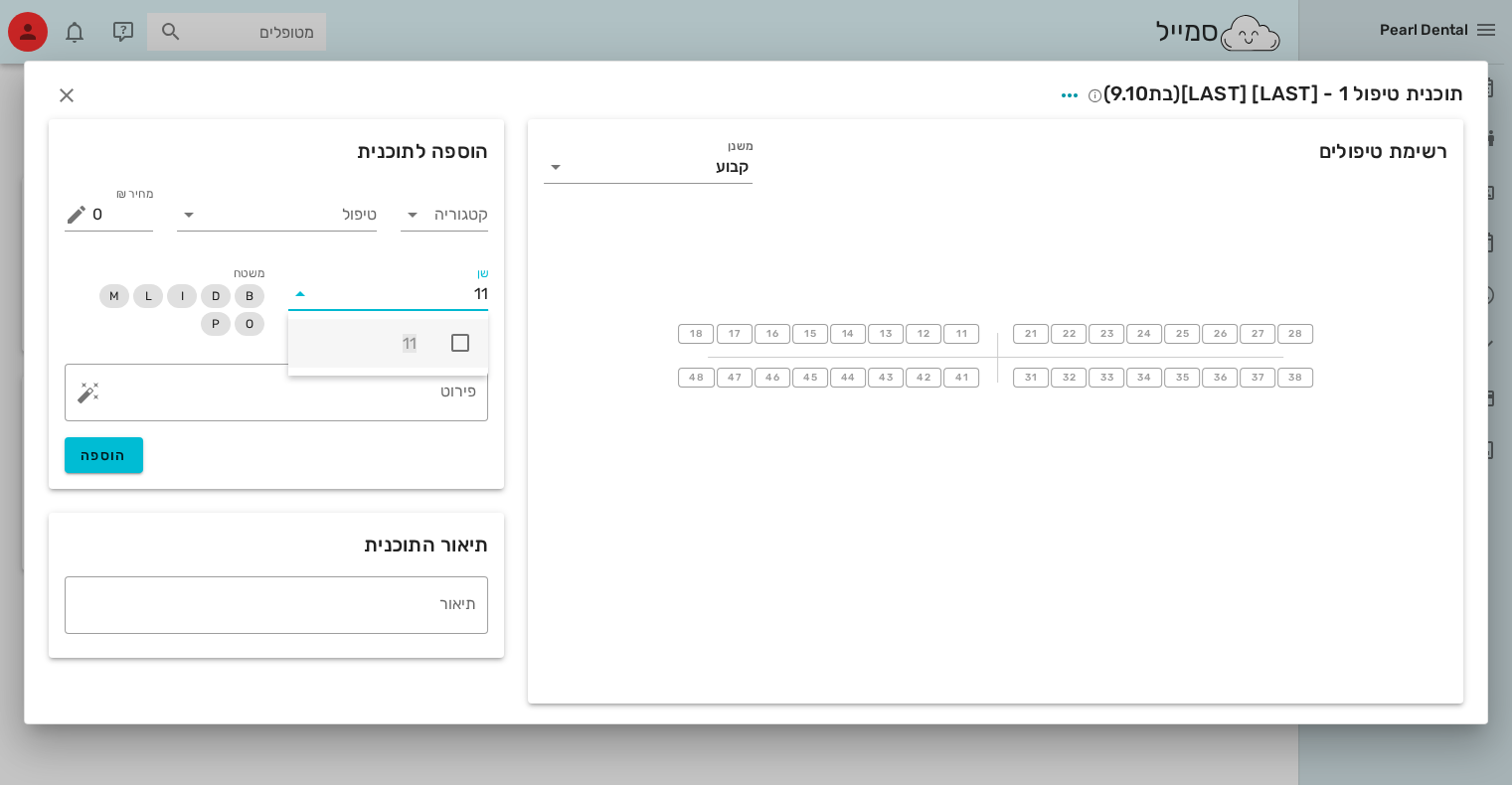 click at bounding box center (460, 343) 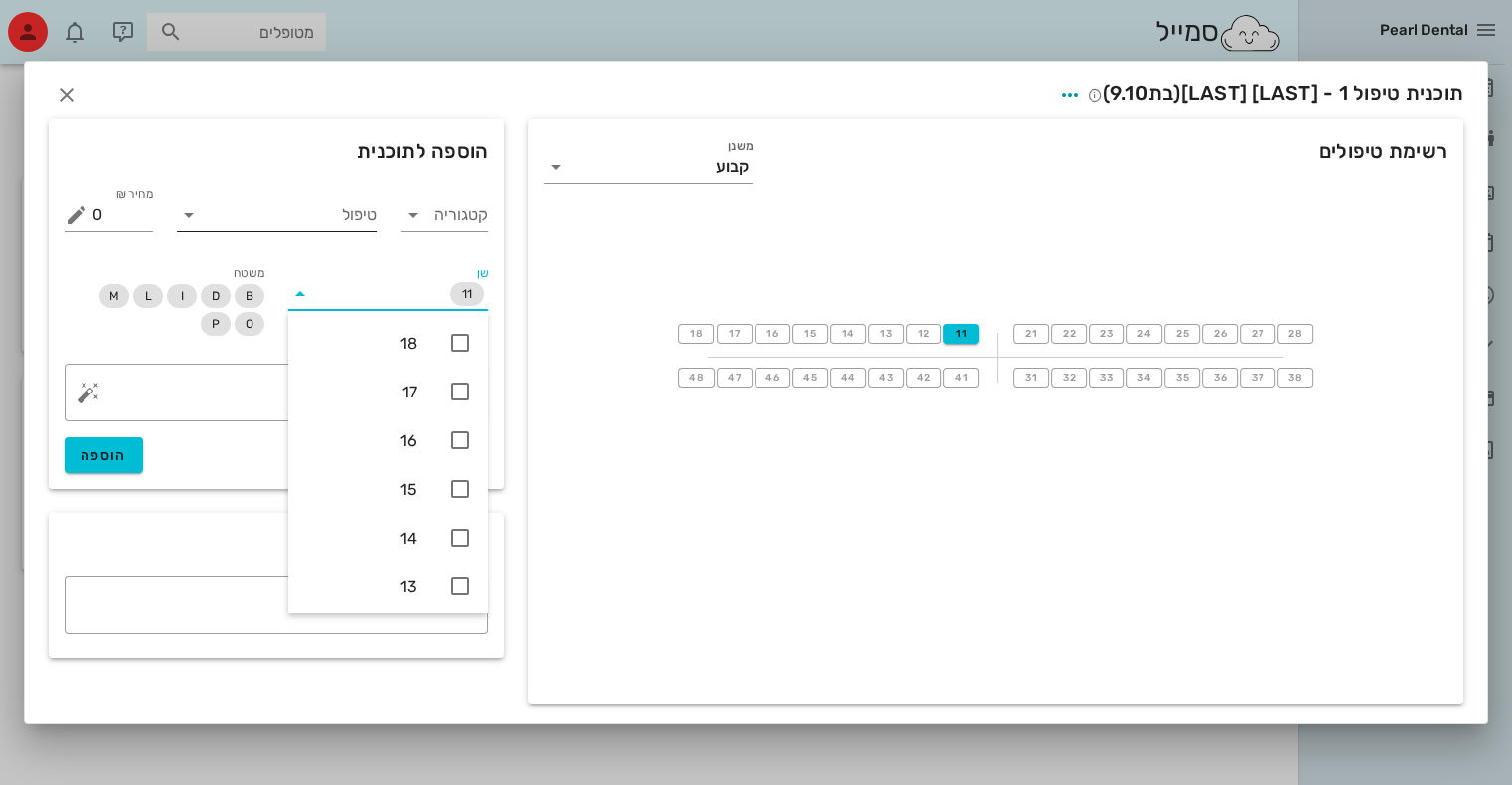 click on "טיפול" at bounding box center (290, 215) 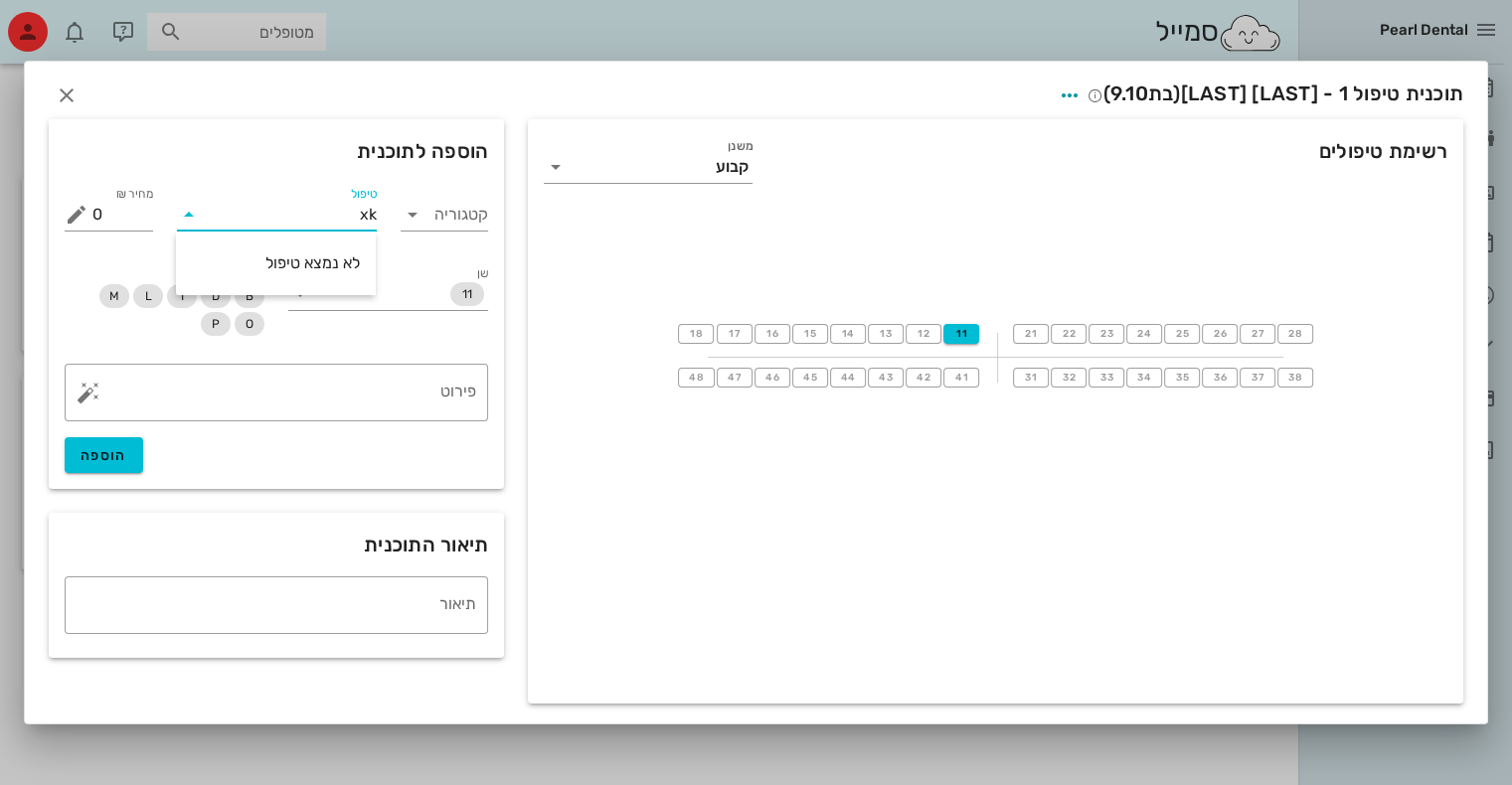 type on "x" 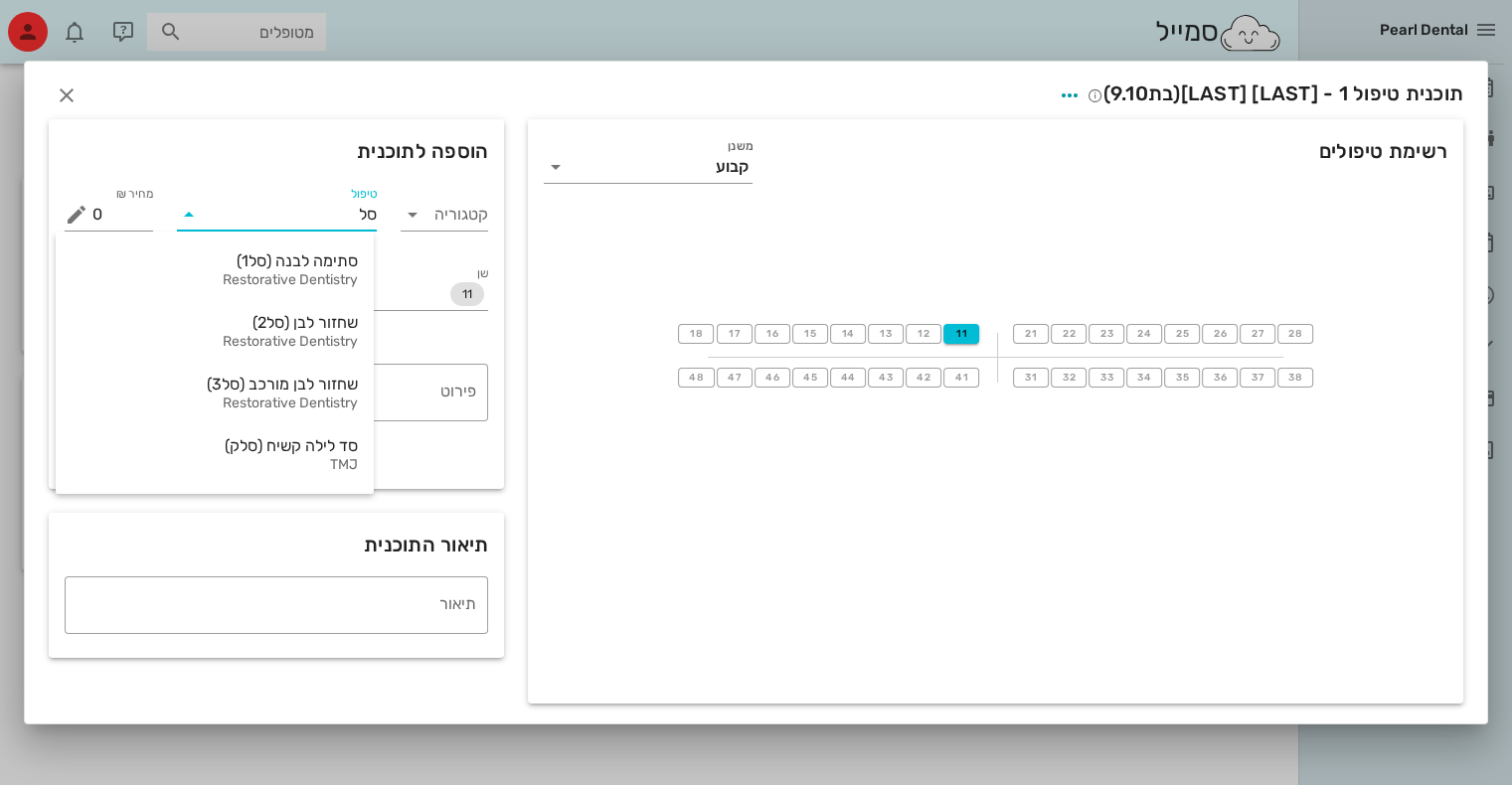 type on "סל1" 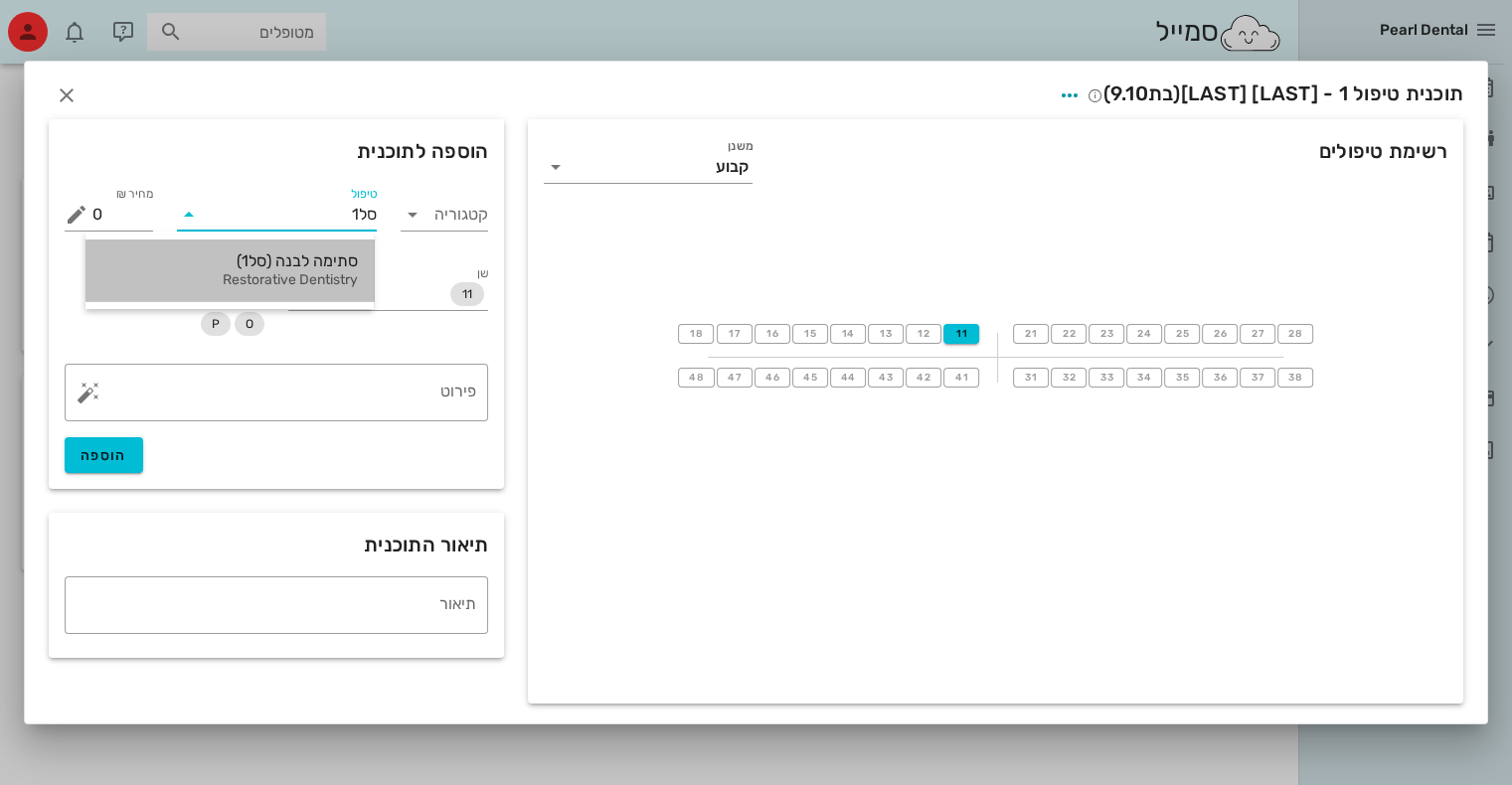 click on "סתימה לבנה
(סל1)" at bounding box center (230, 260) 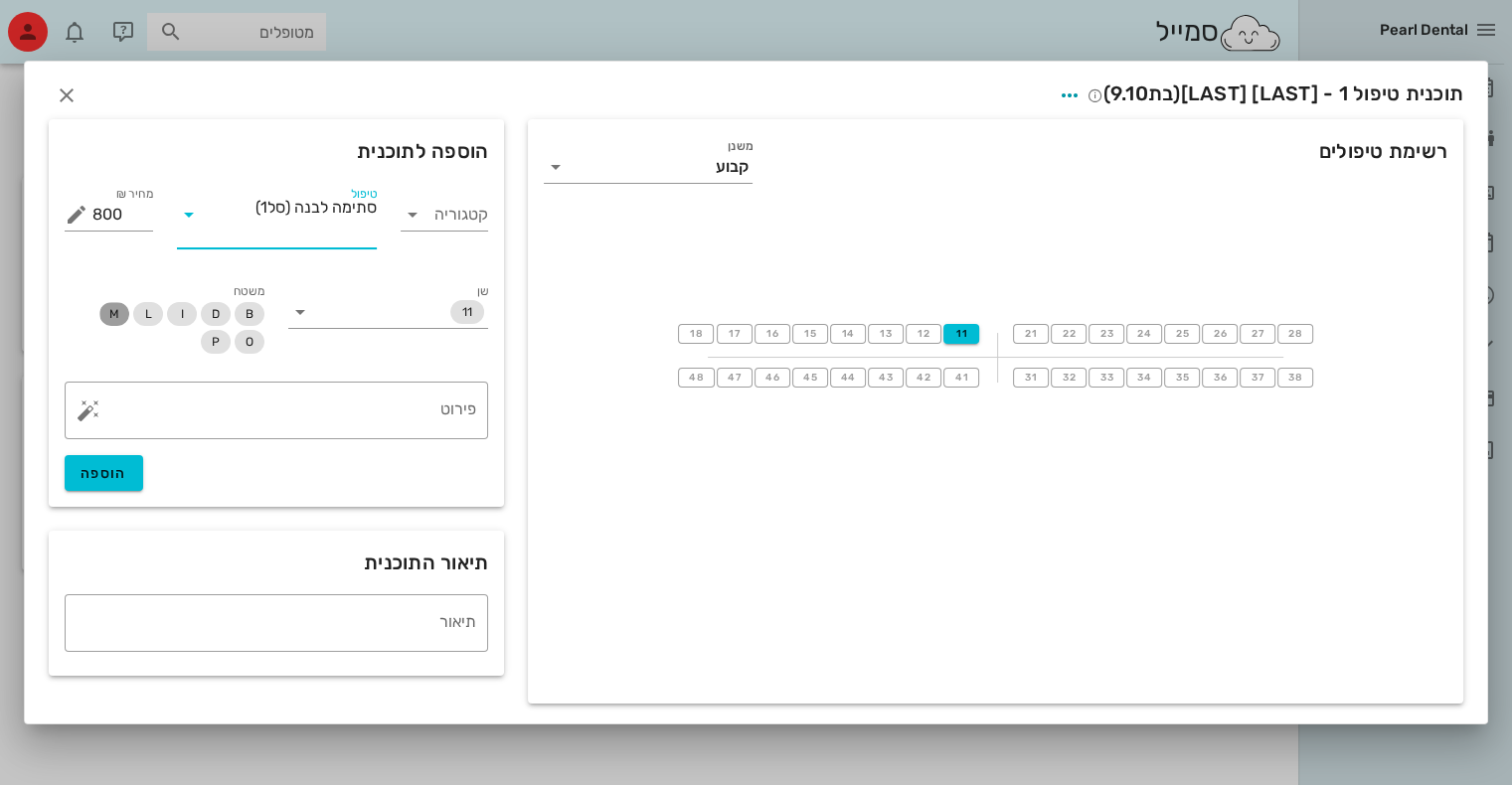 click on "M" at bounding box center (114, 314) 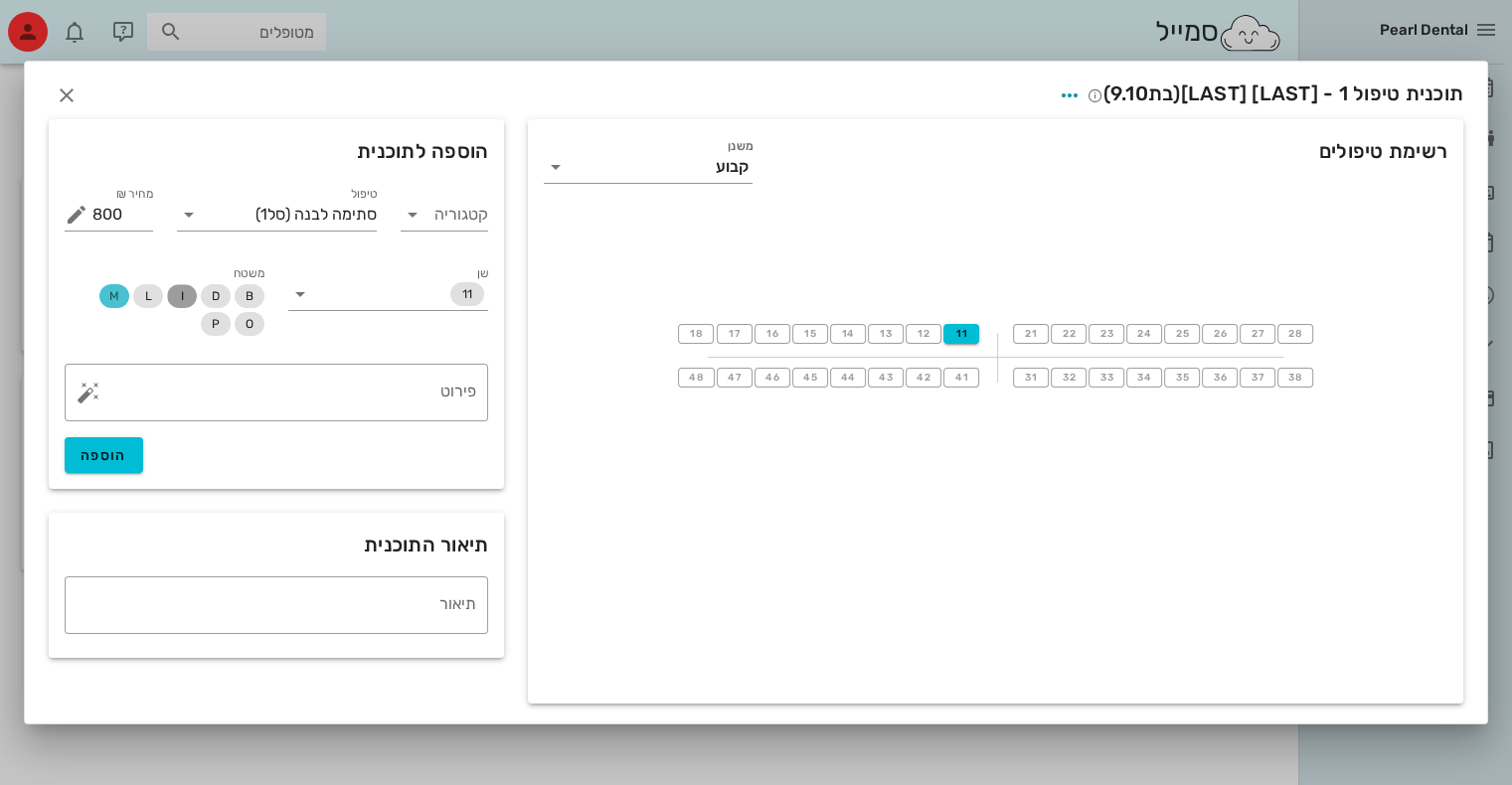 click on "I" at bounding box center (182, 296) 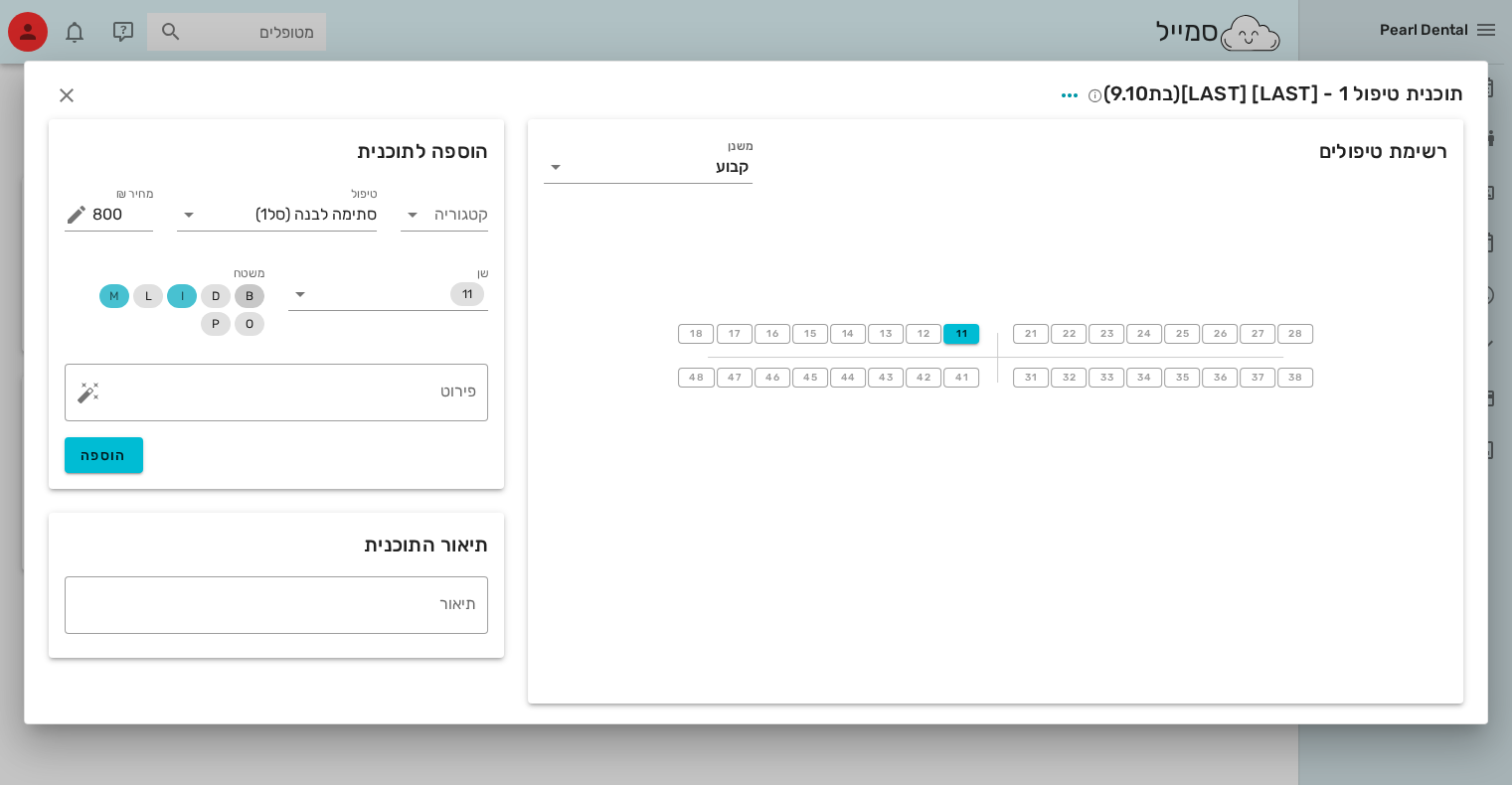 click on "B" at bounding box center (250, 296) 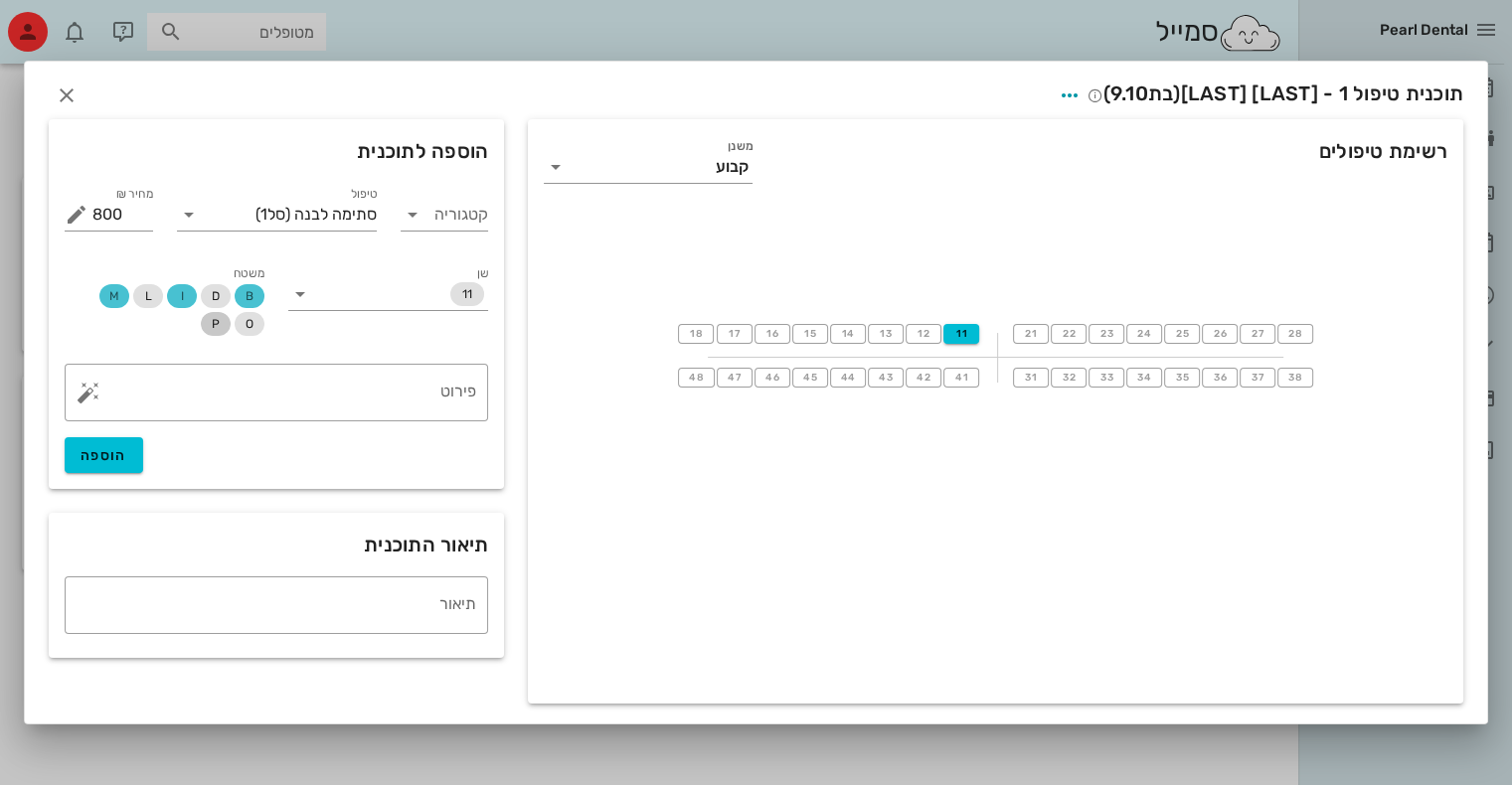 click on "P" at bounding box center [216, 324] 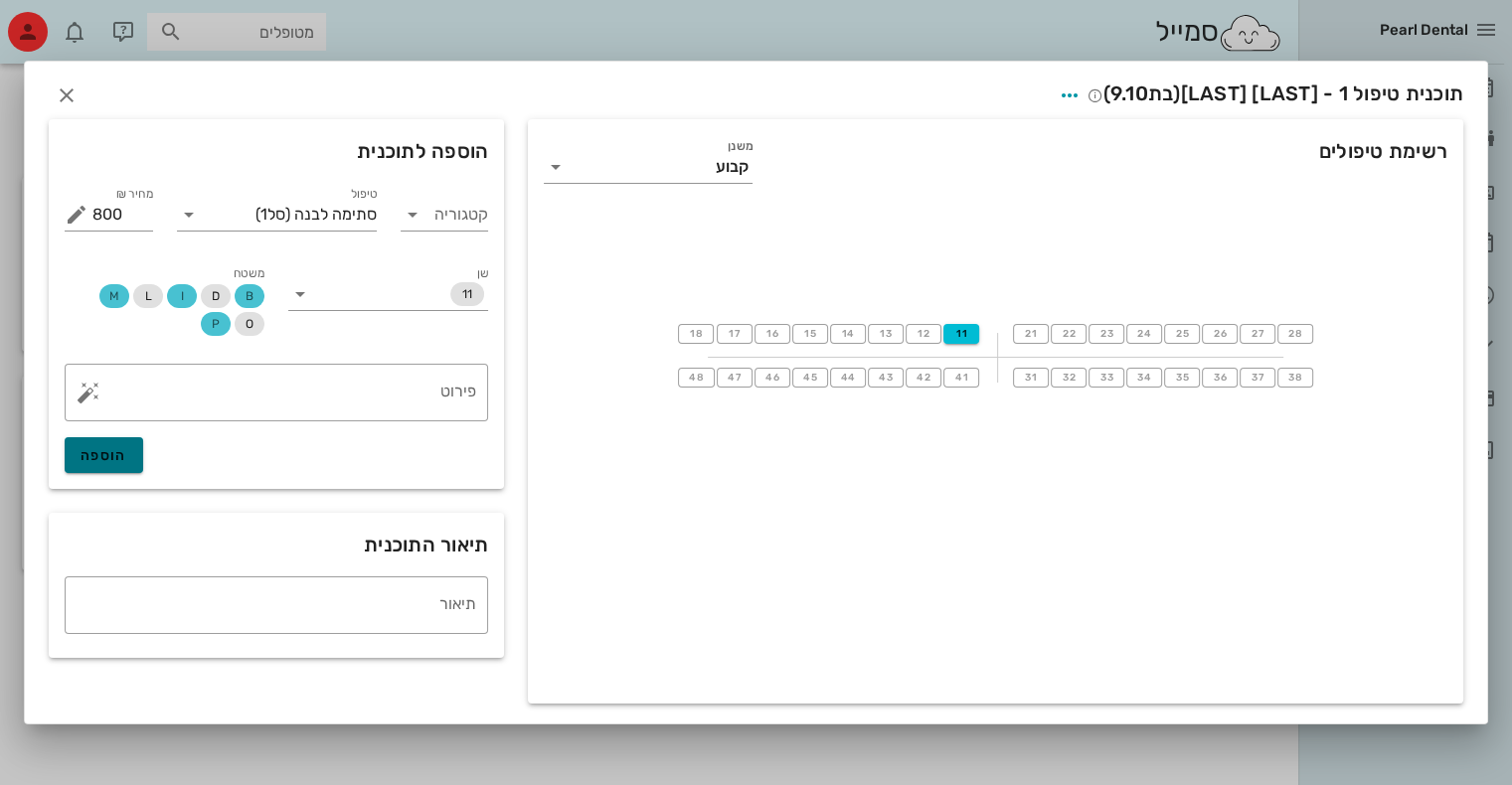 click on "הוספה" at bounding box center (103, 455) 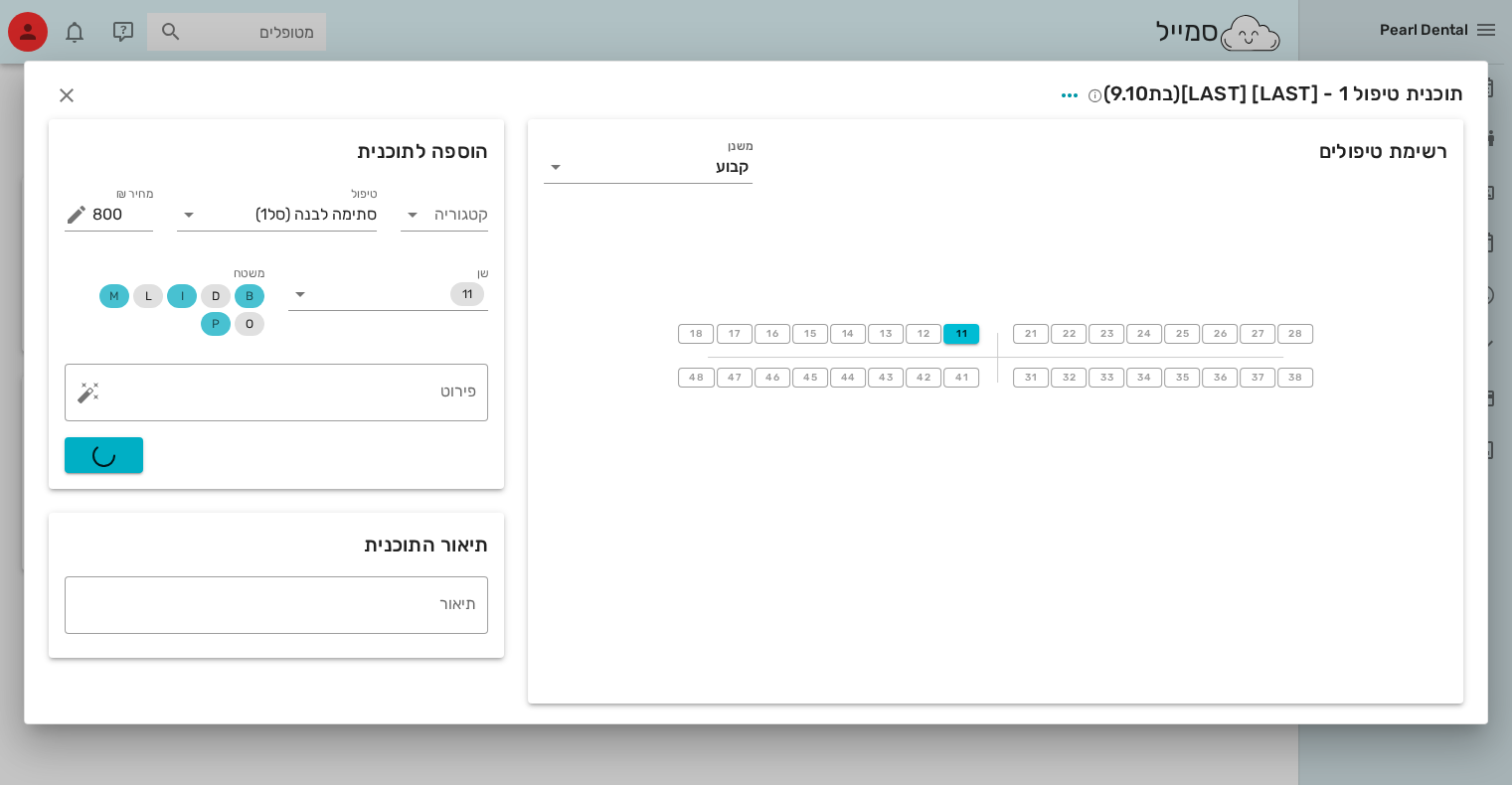 type on "0" 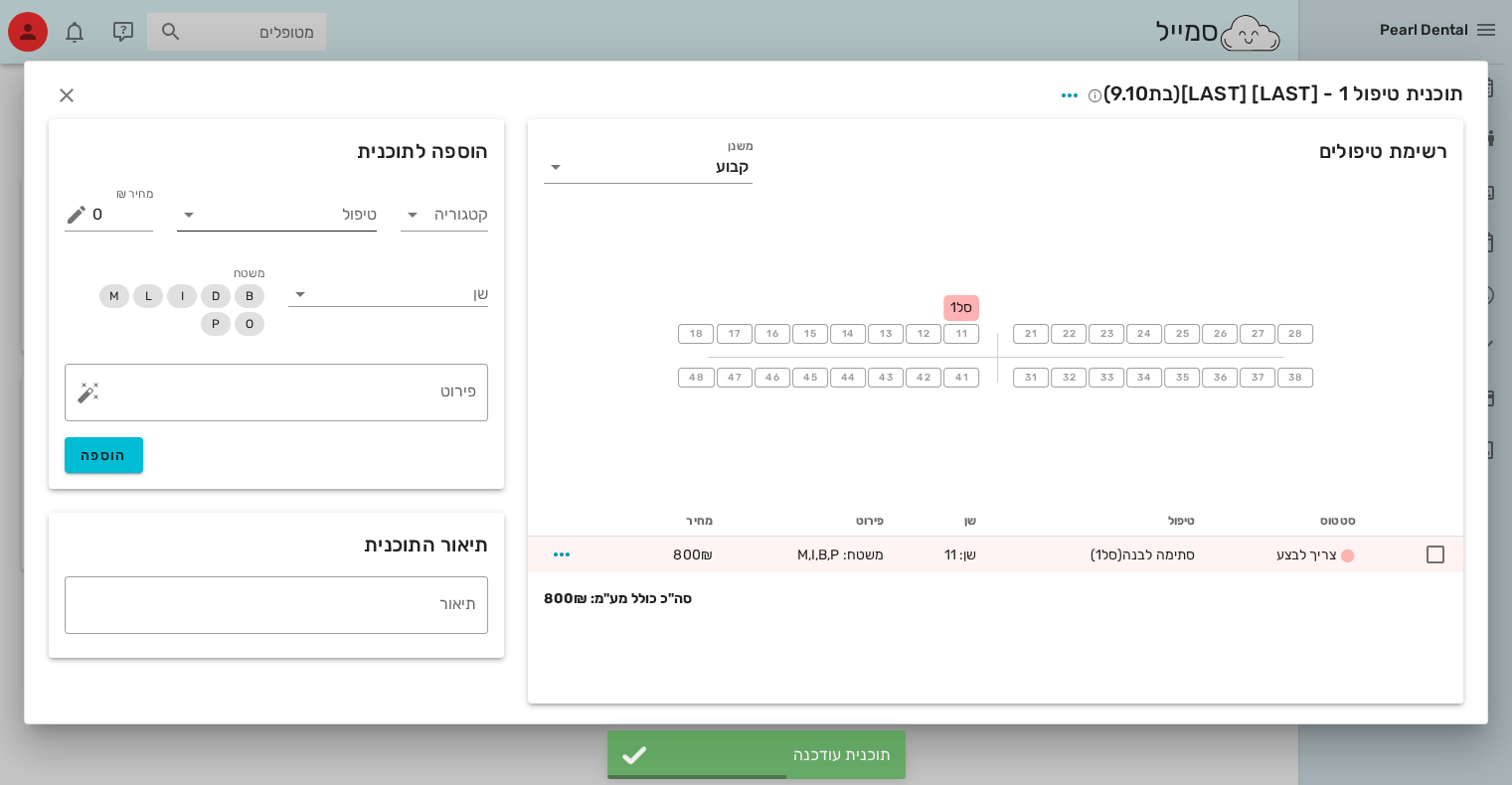 click on "טיפול" at bounding box center (290, 215) 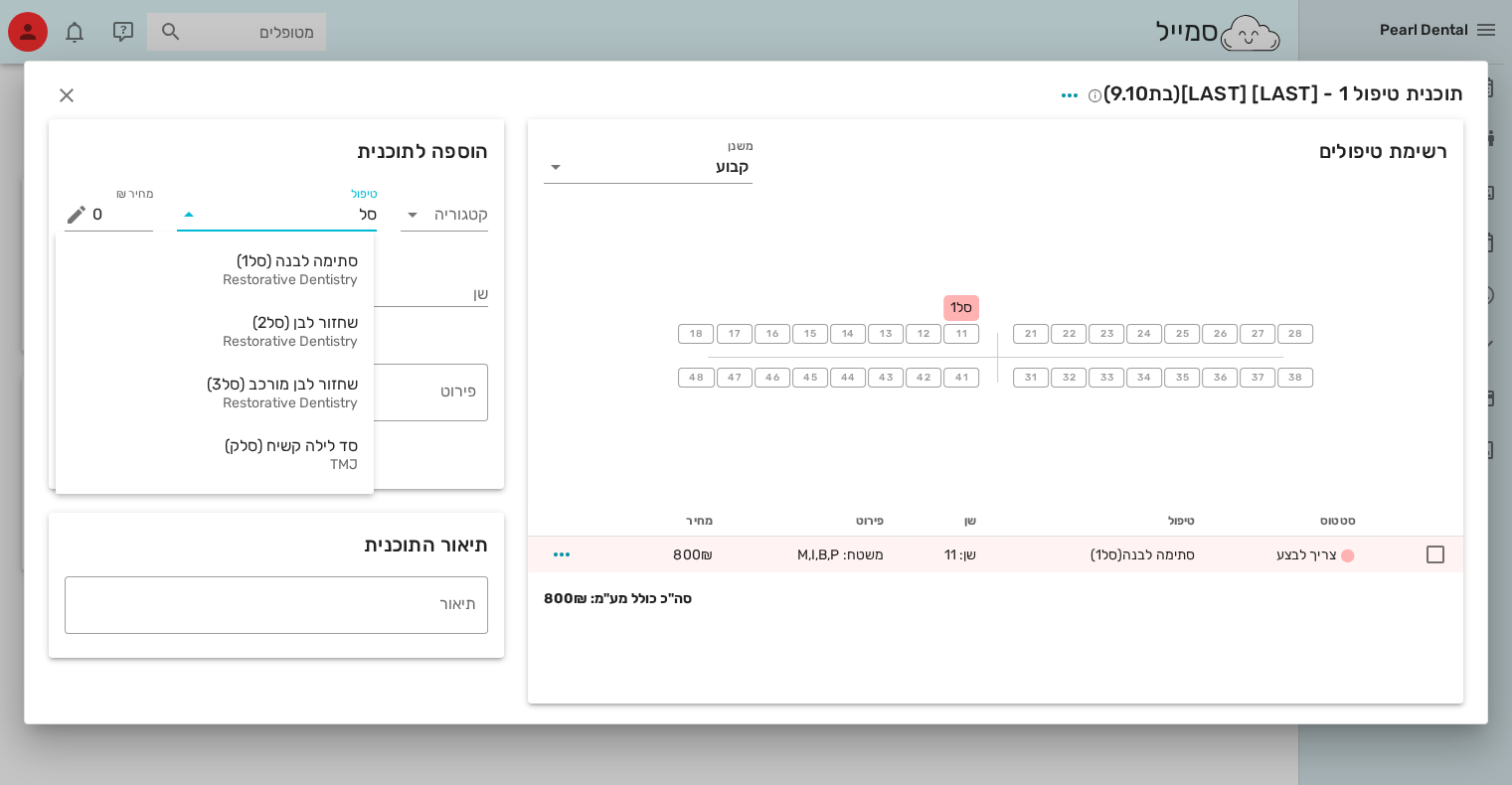 type on "סל1" 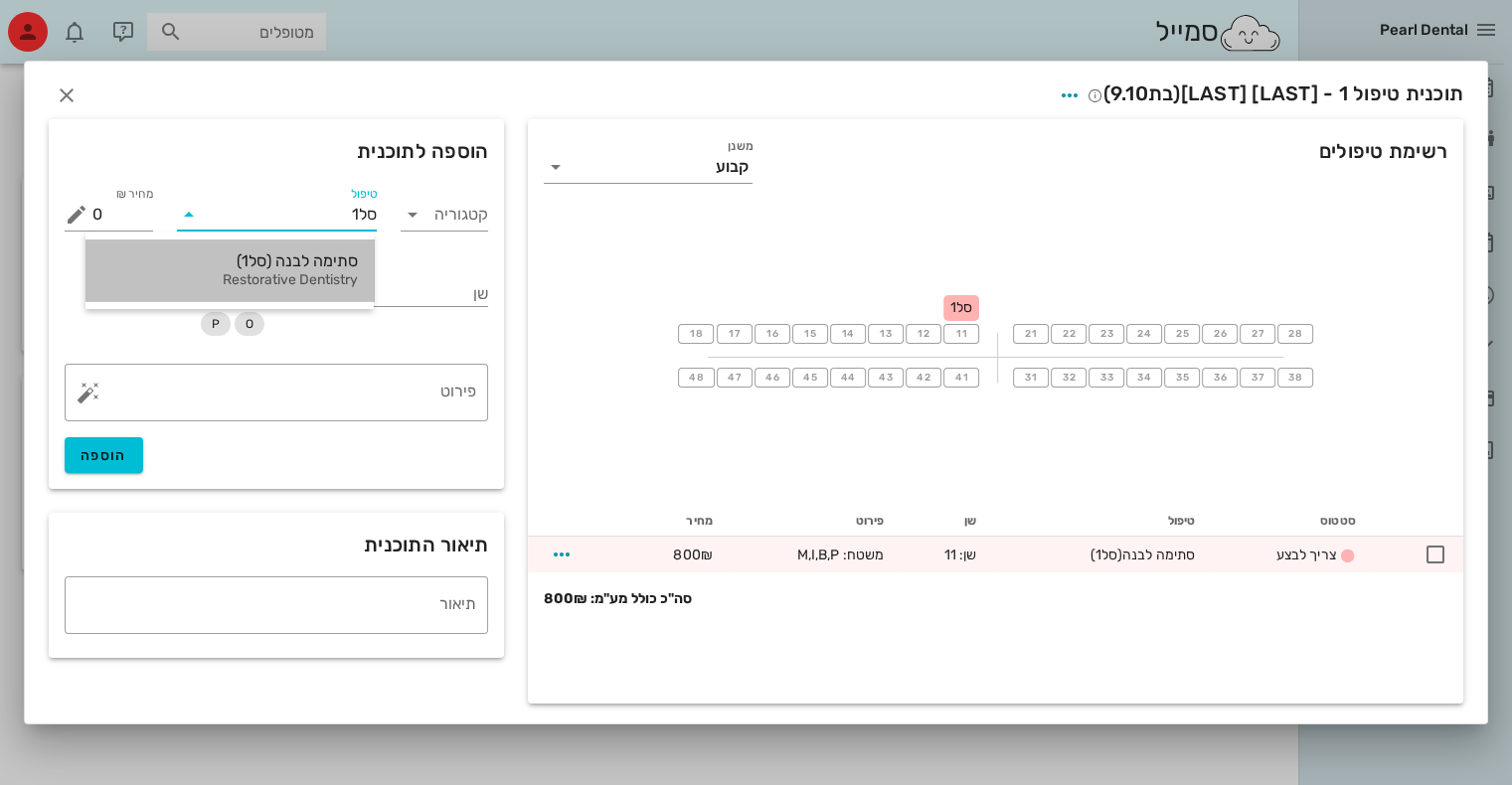 click on "סתימה לבנה
(סל1)" at bounding box center (230, 260) 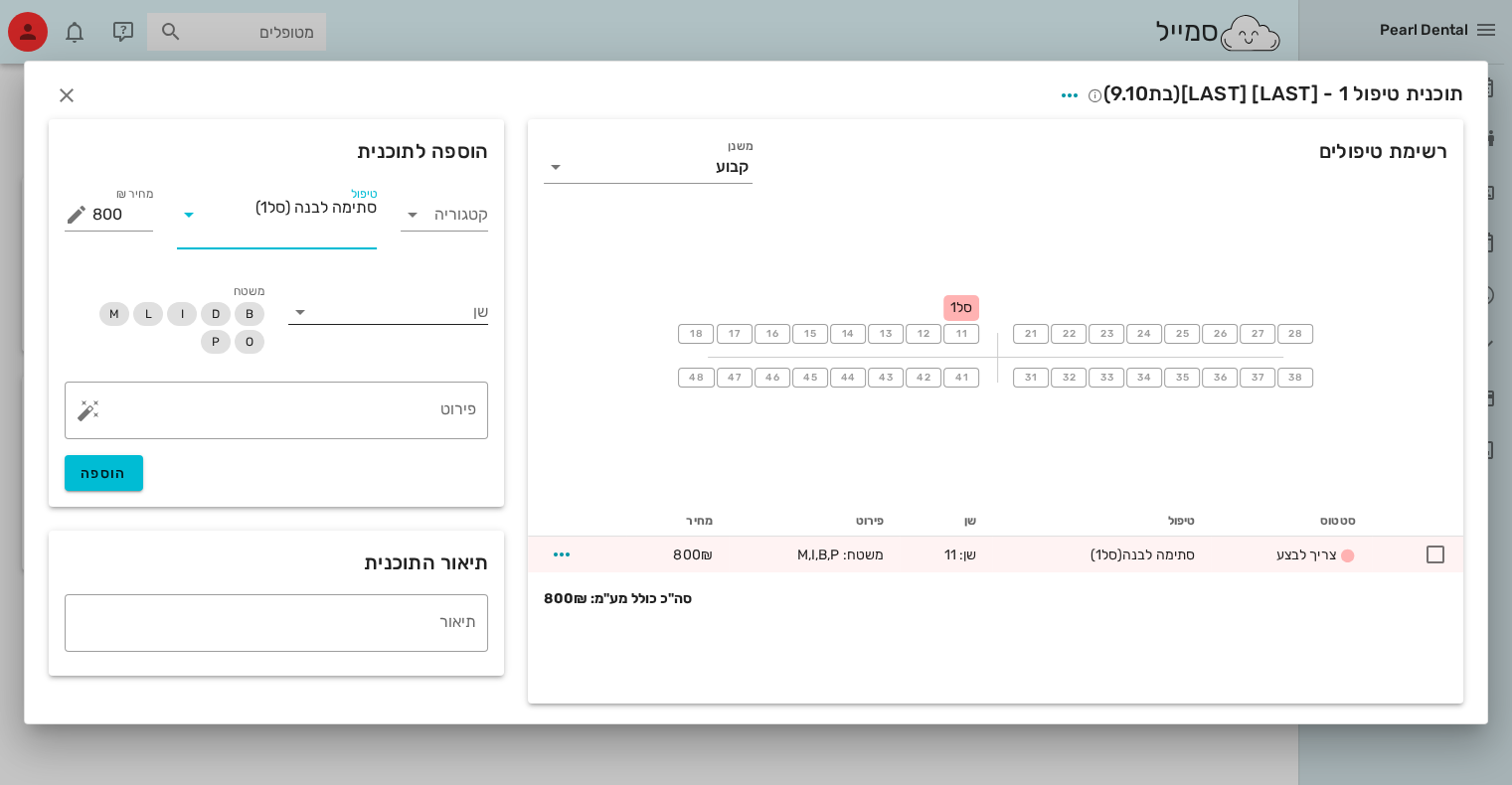 click at bounding box center (402, 310) 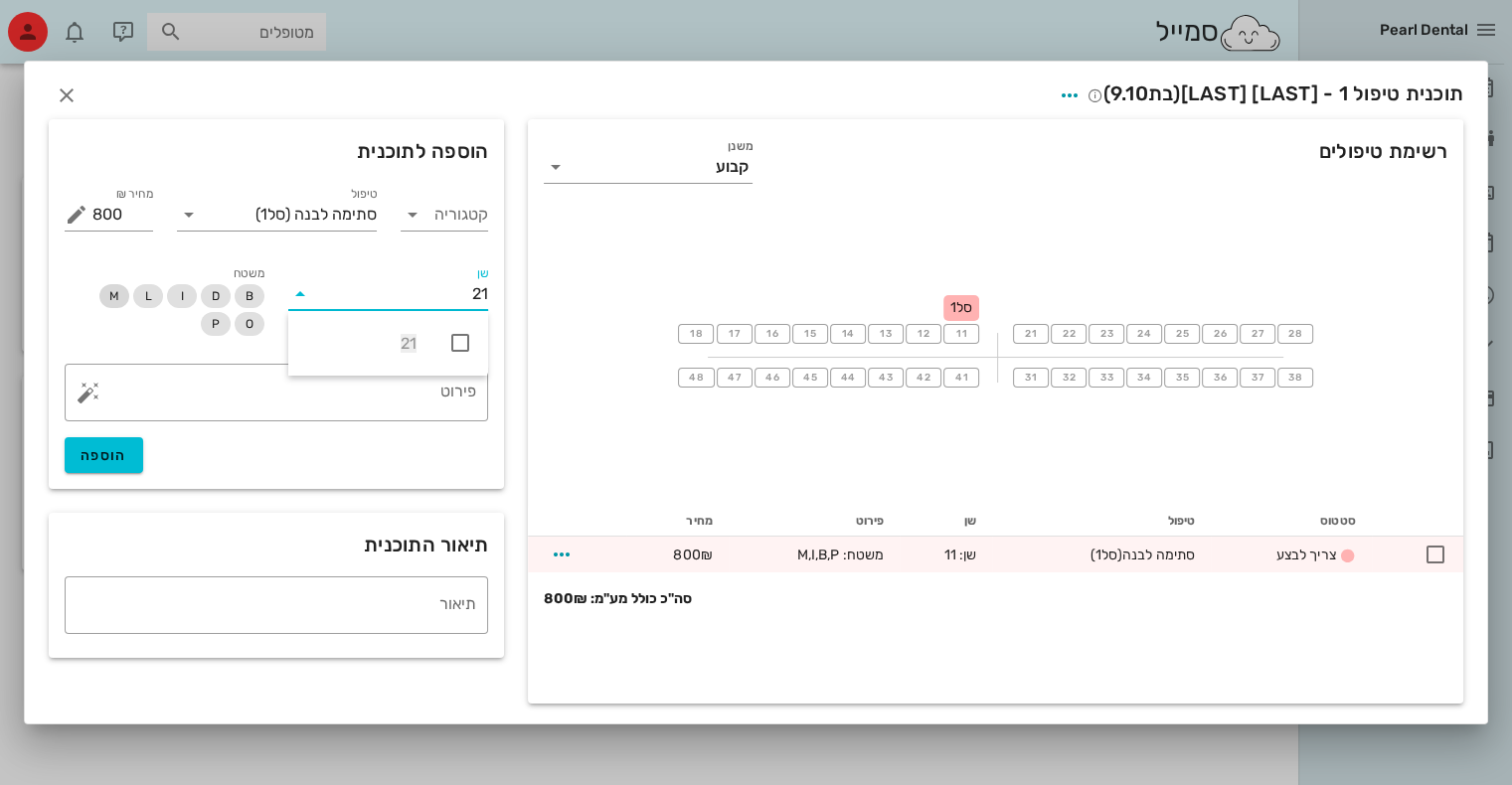 type on "21" 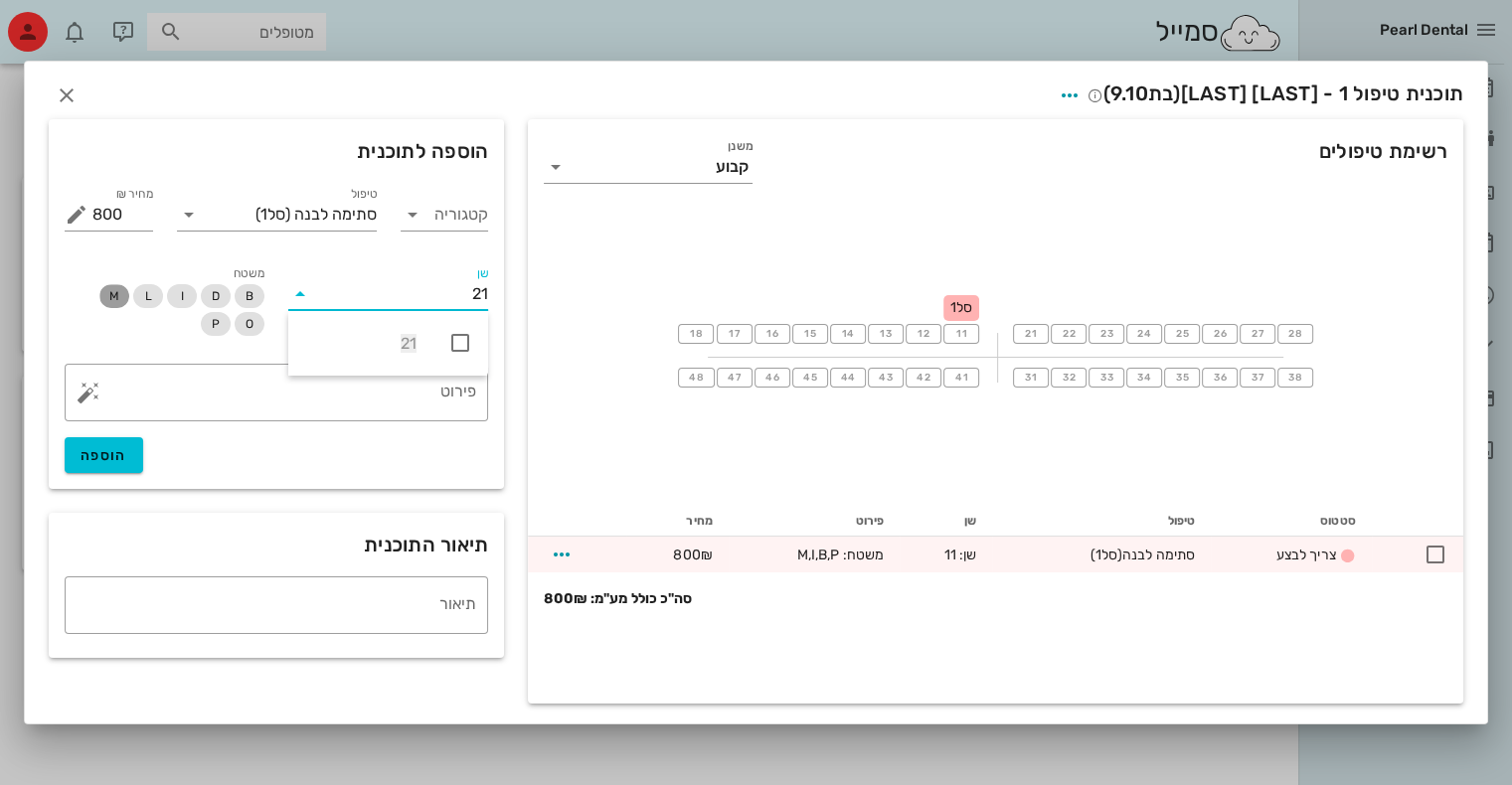 click on "M" at bounding box center (114, 296) 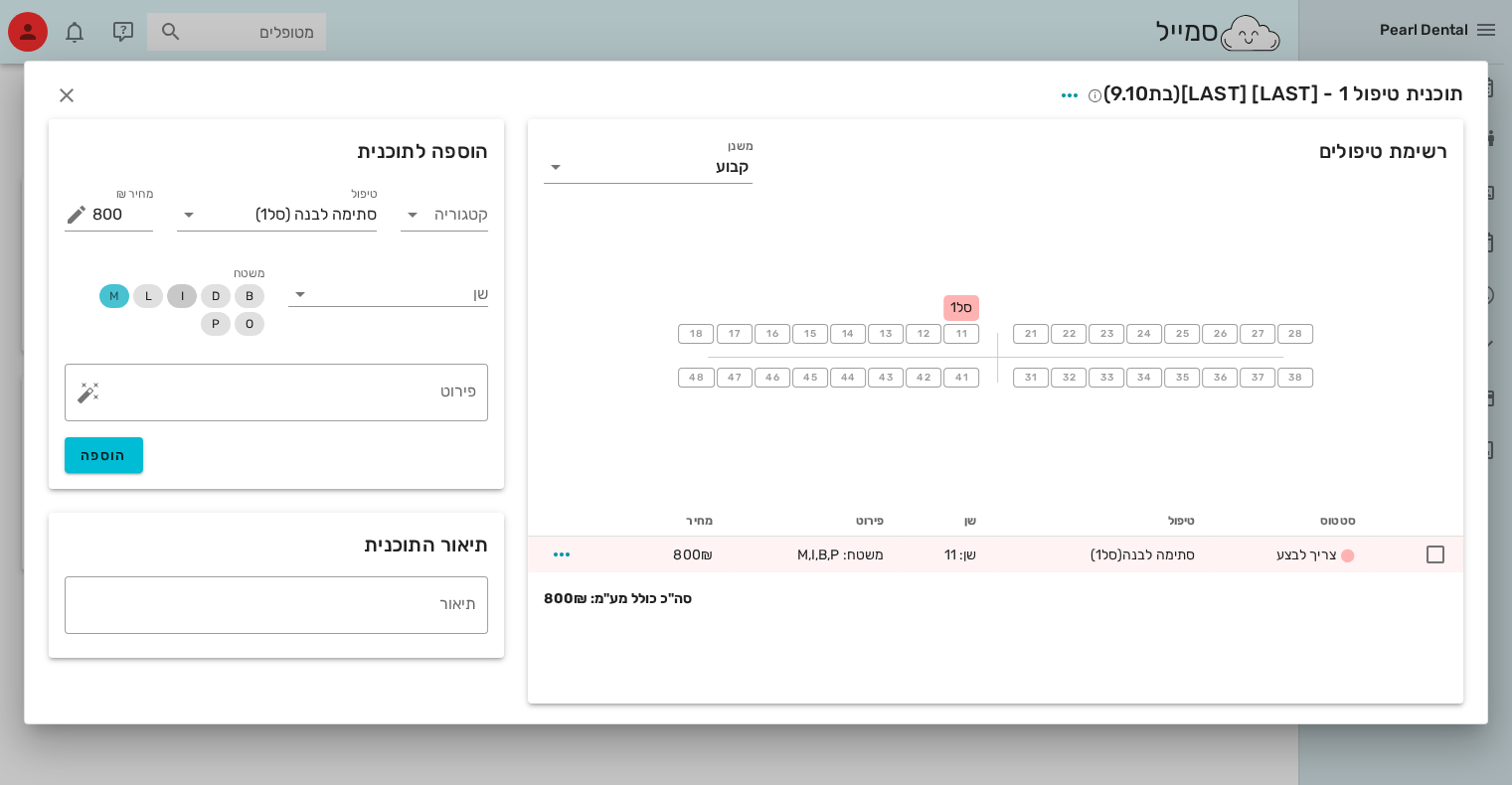 click on "I" at bounding box center (182, 296) 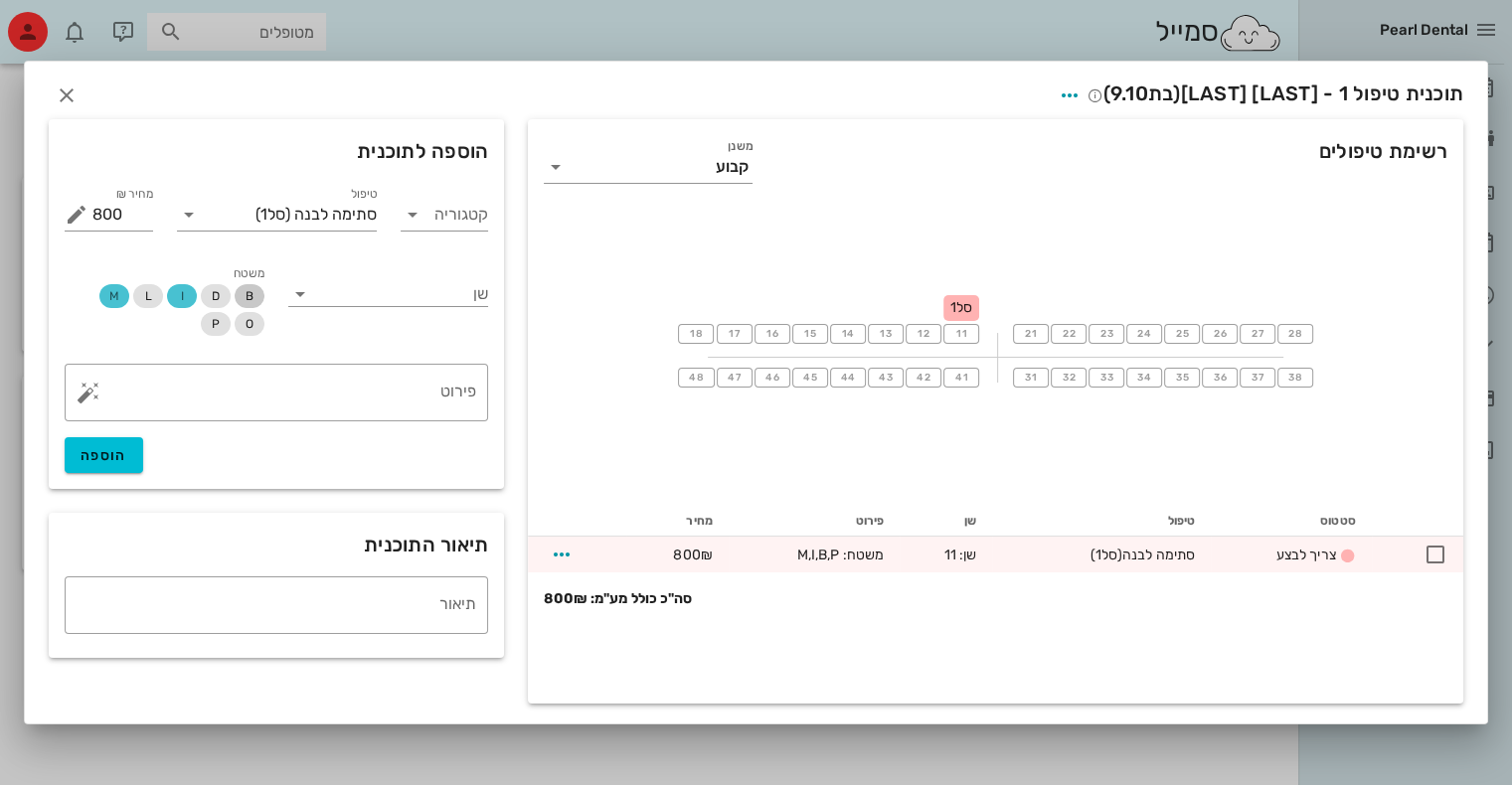 click on "B" at bounding box center [250, 296] 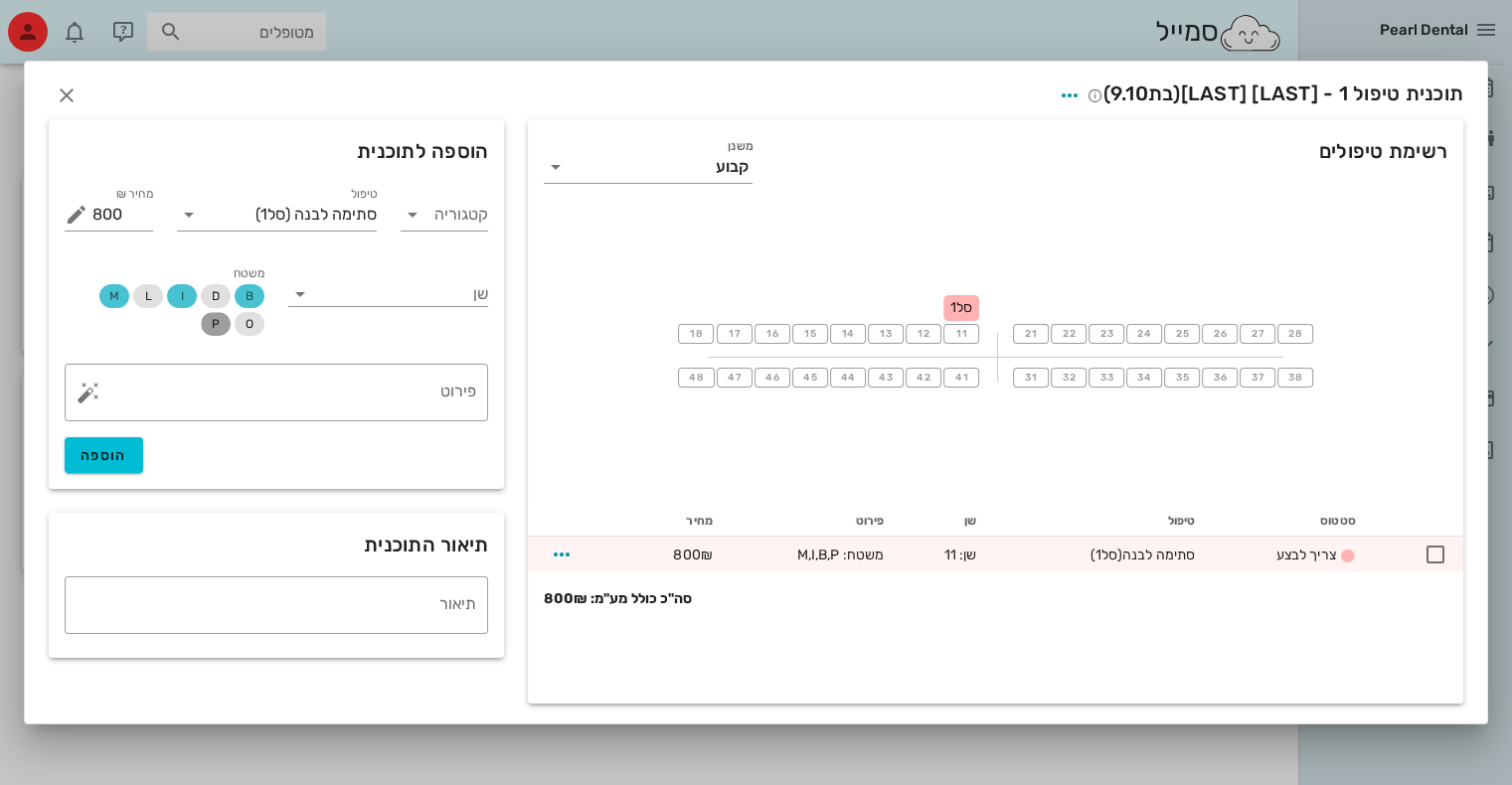 click on "P" at bounding box center (216, 324) 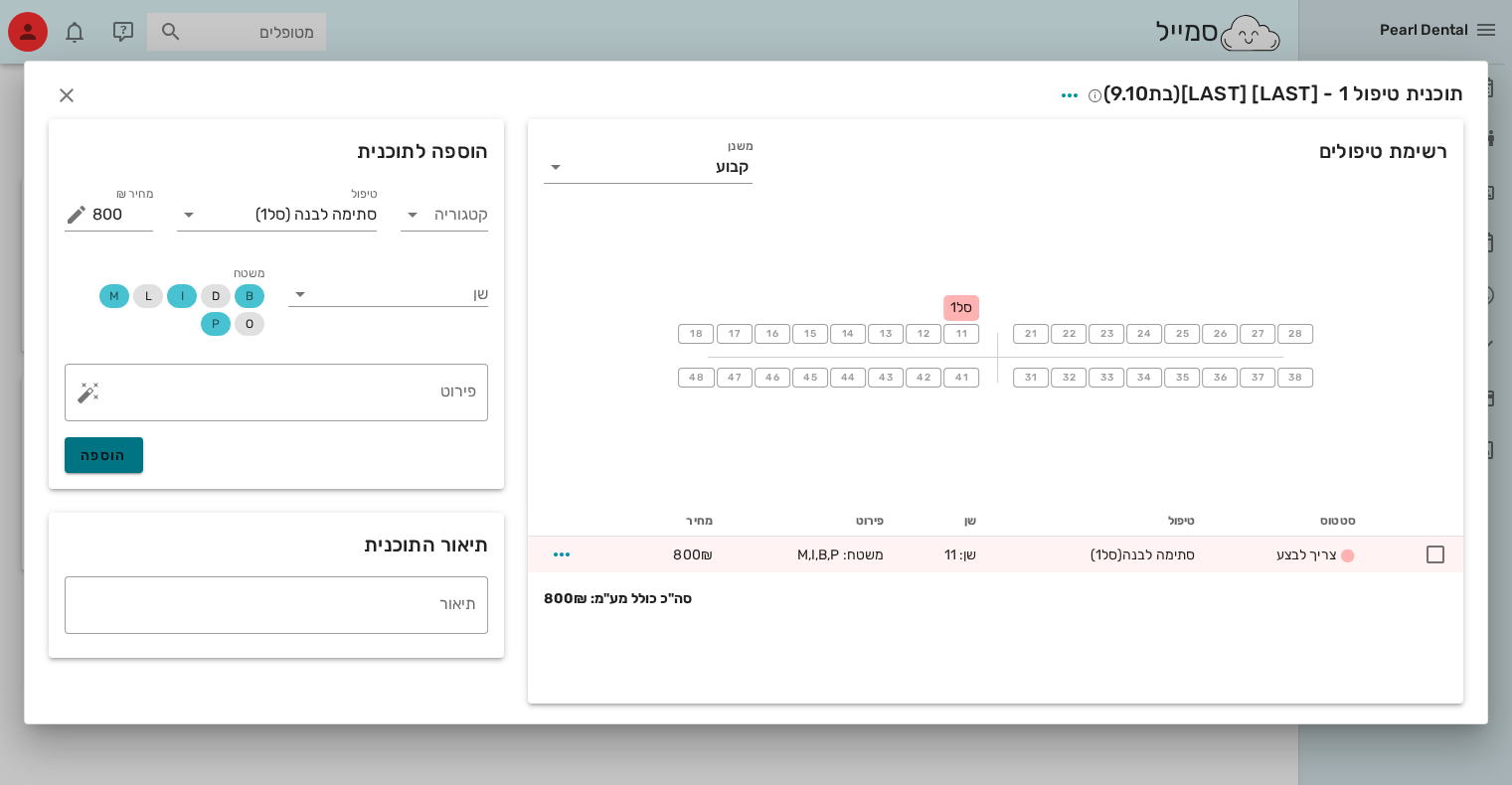 click on "הוספה" at bounding box center [103, 455] 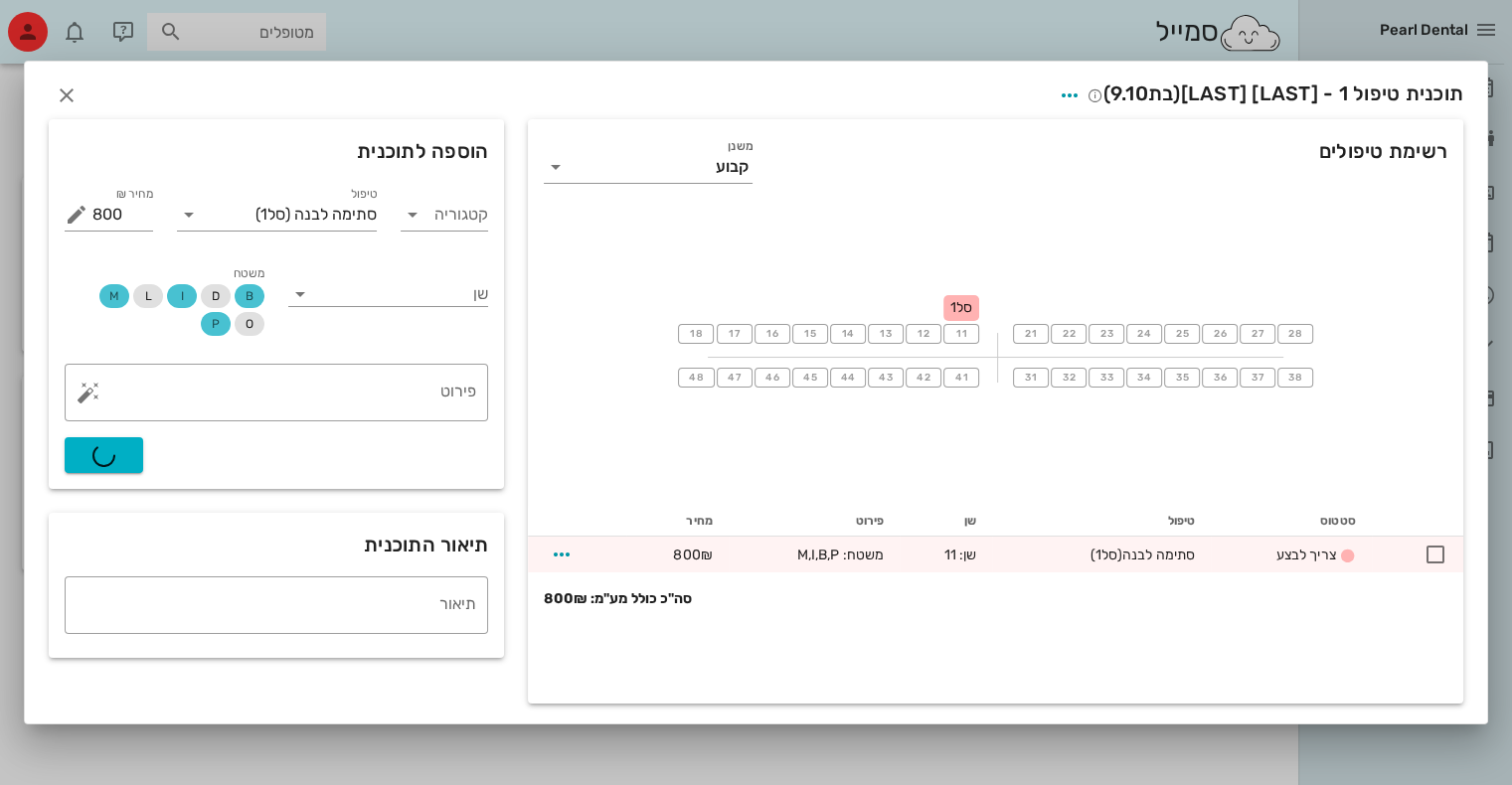 type on "0" 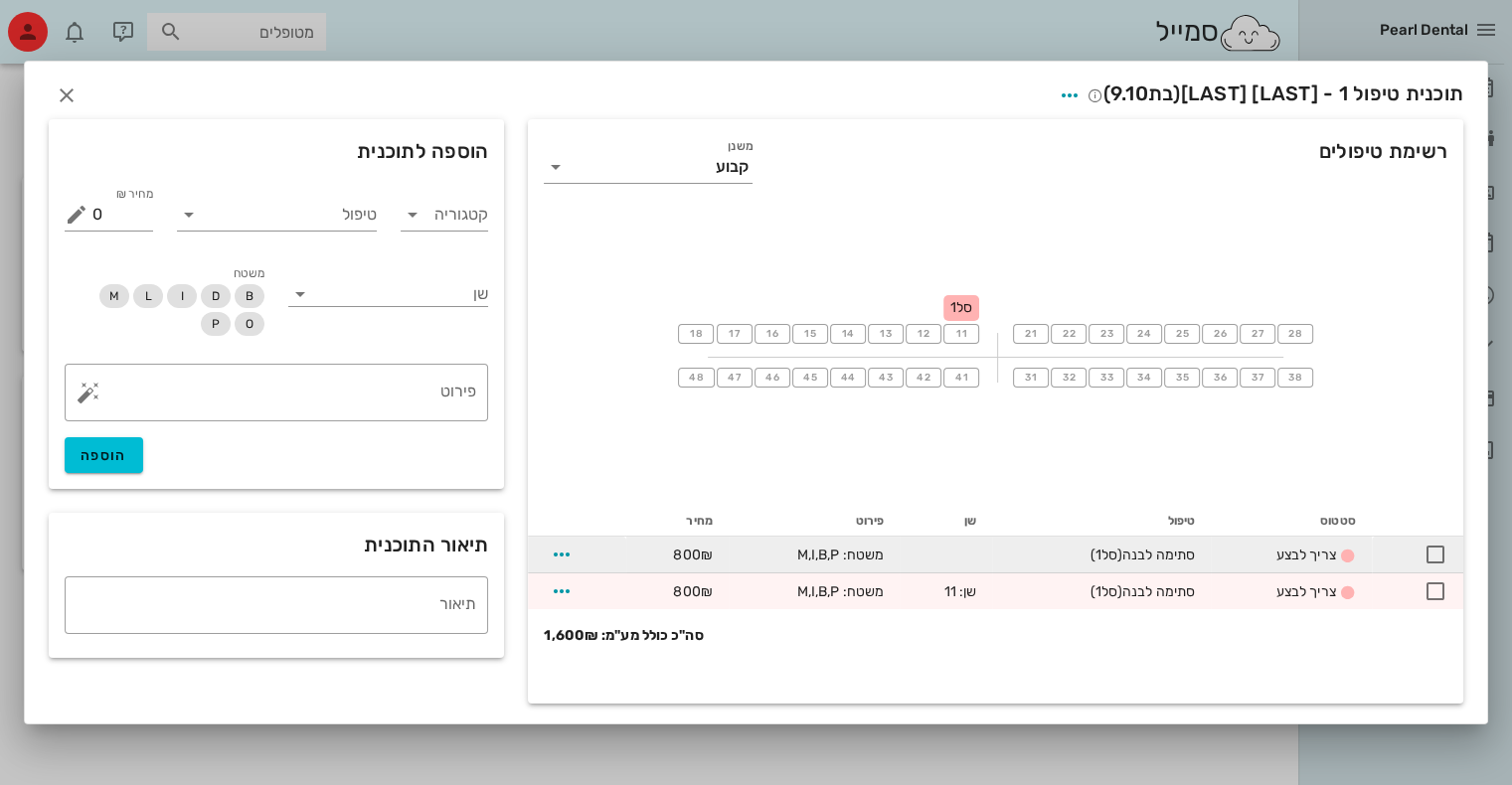 click on "משטח: M,I,B,P" at bounding box center [814, 554] 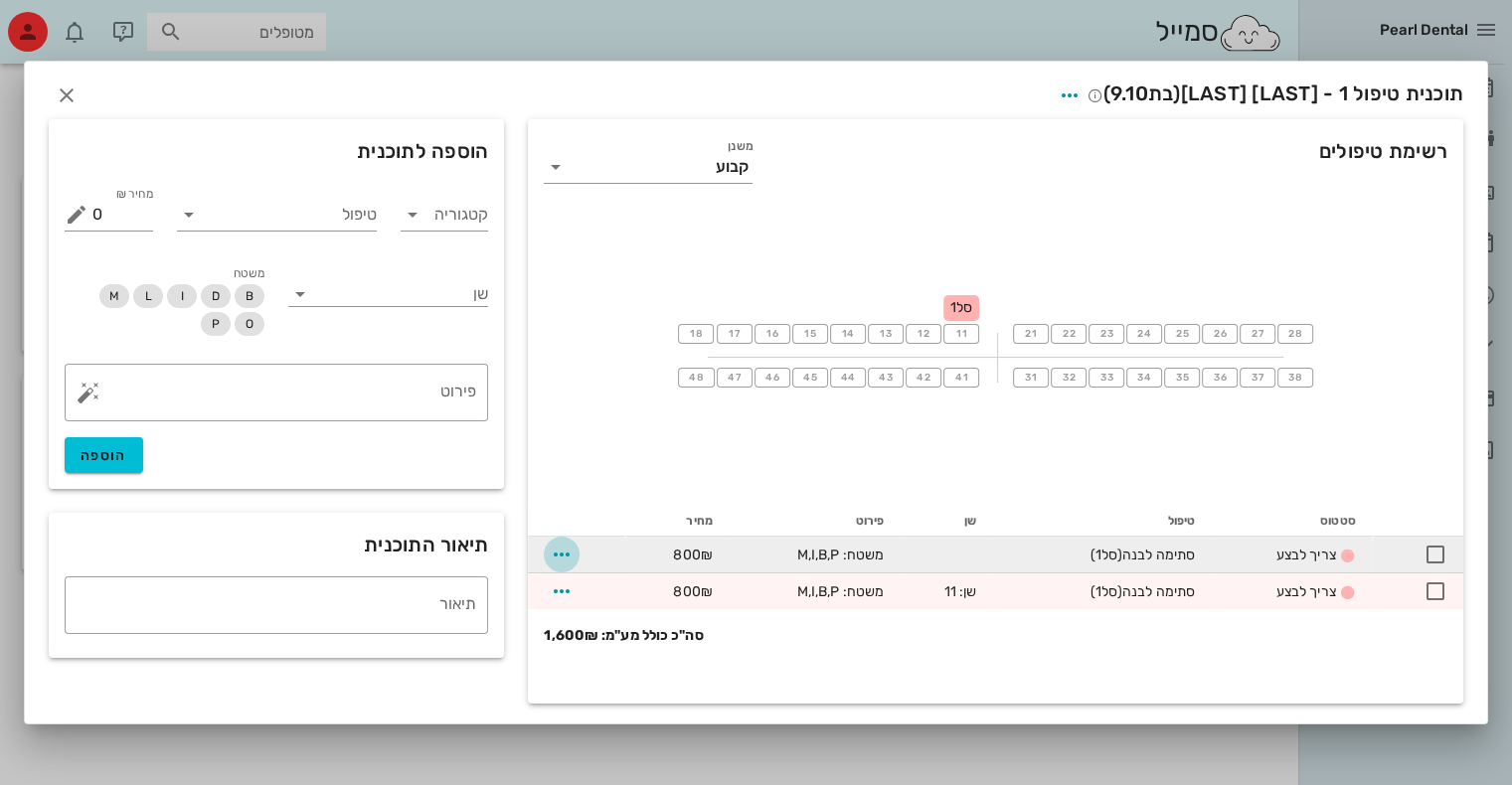 click at bounding box center [562, 554] 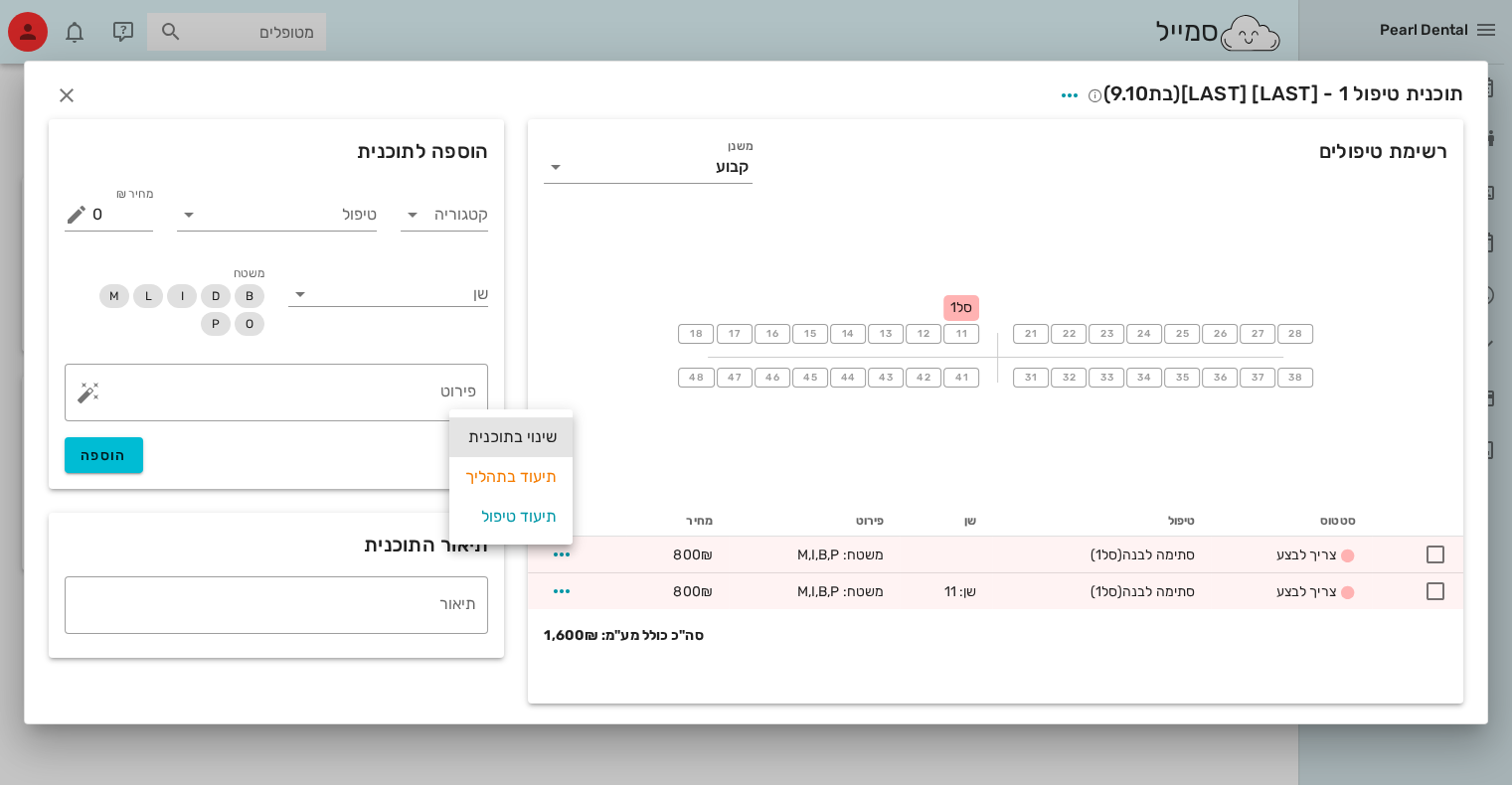 click on "שינוי בתוכנית" at bounding box center (511, 437) 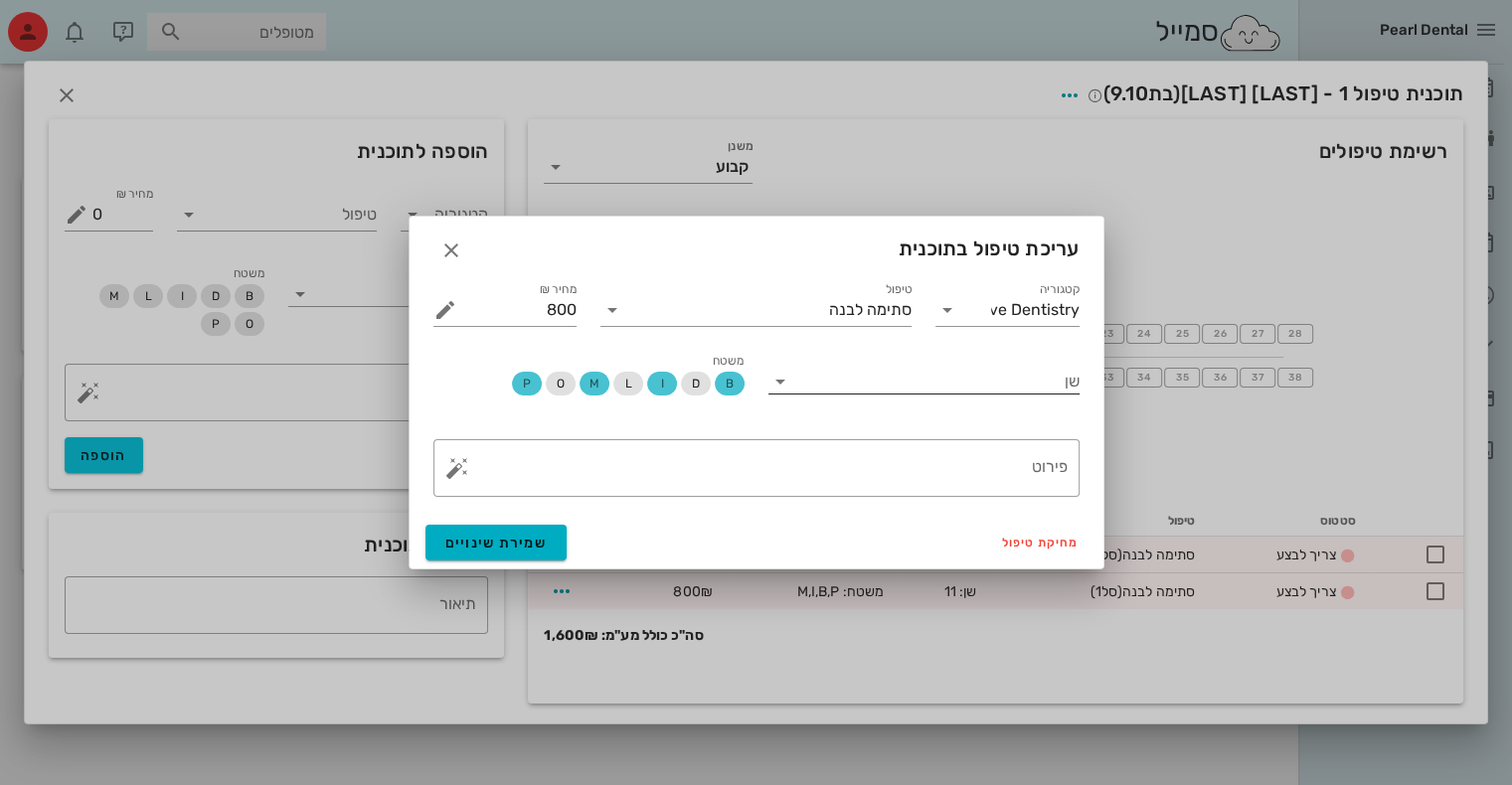 click at bounding box center [937, 380] 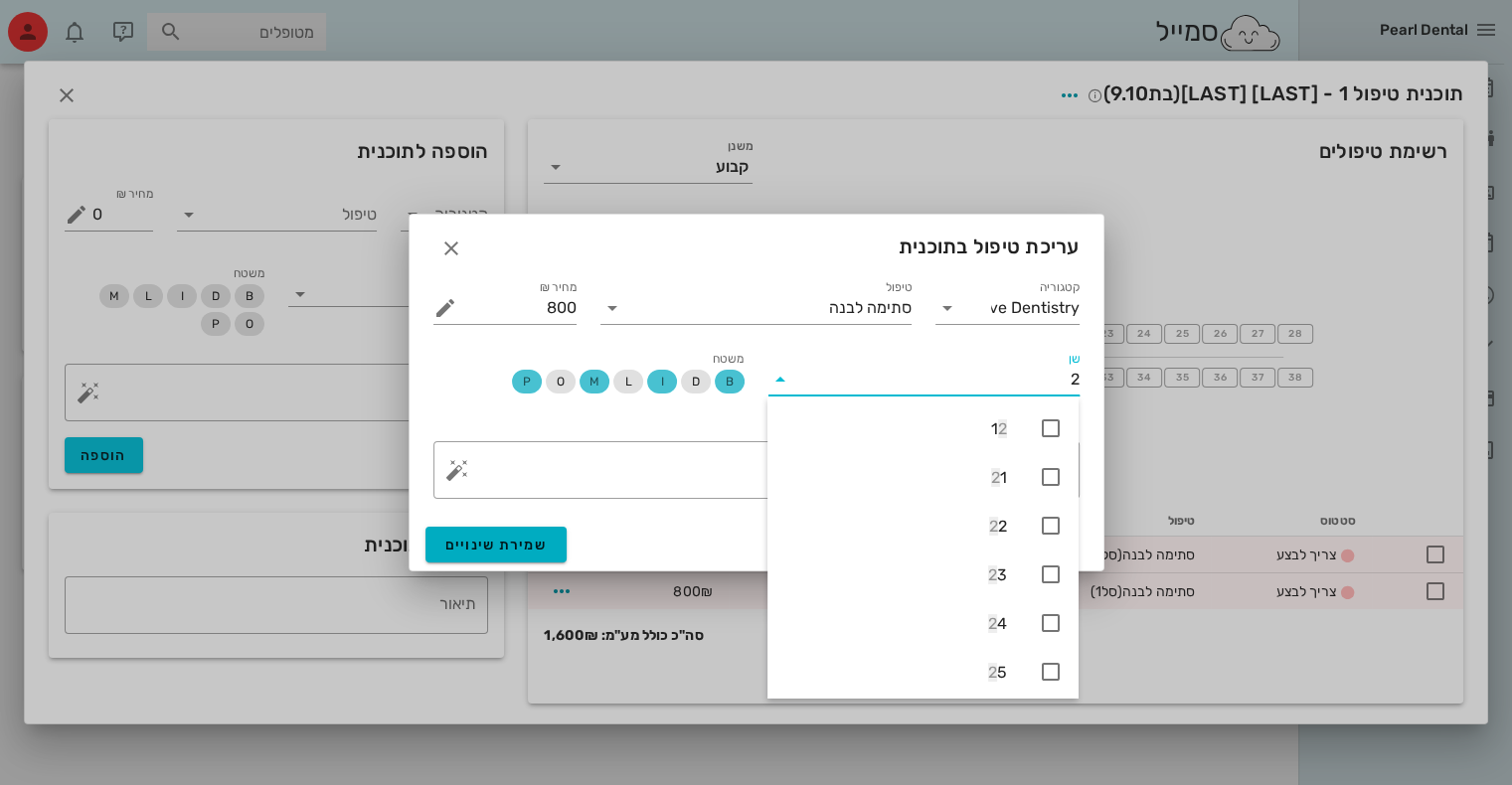 type on "21" 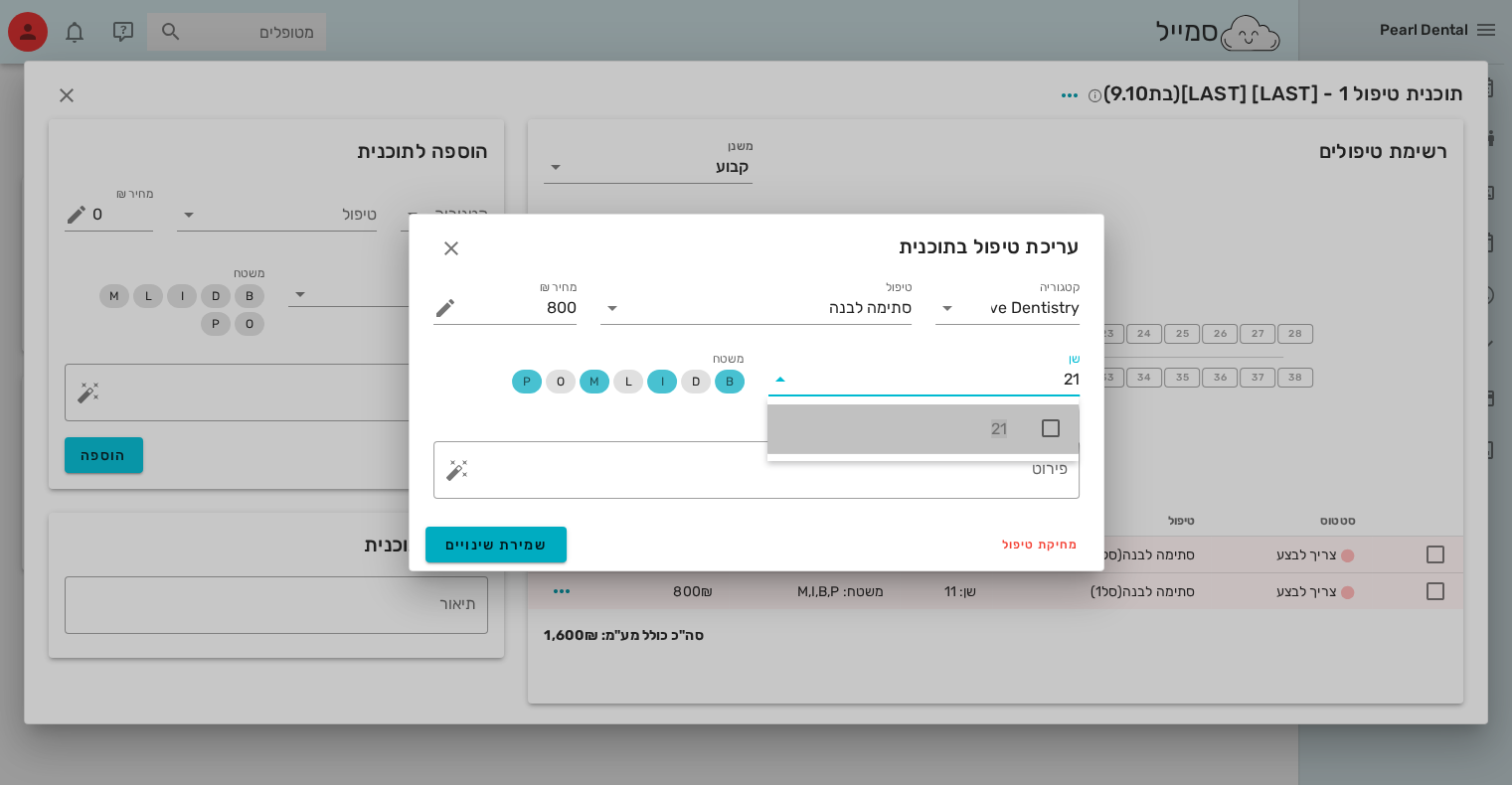 click at bounding box center (1051, 428) 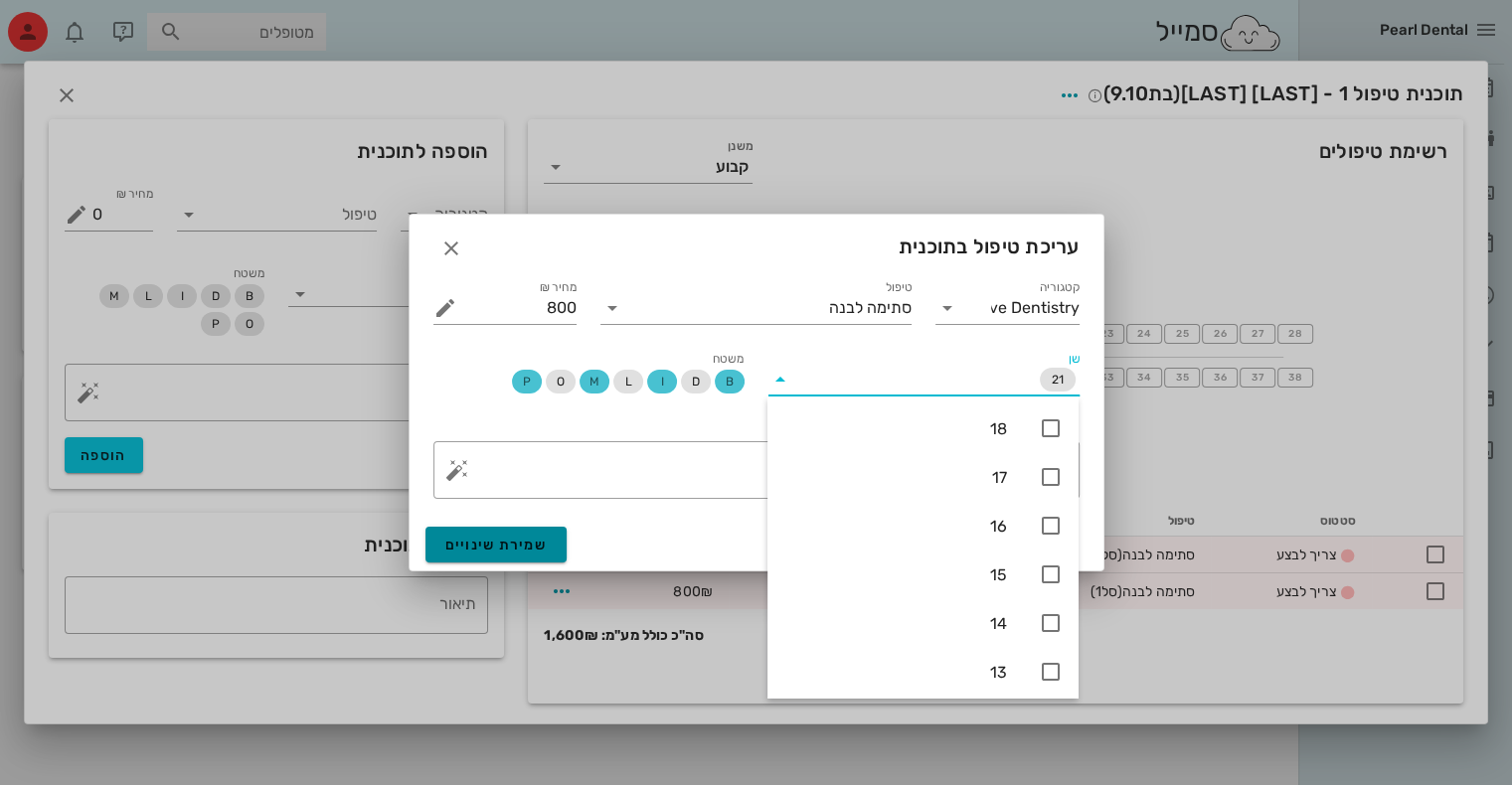 click on "שמירת שינויים" at bounding box center (496, 545) 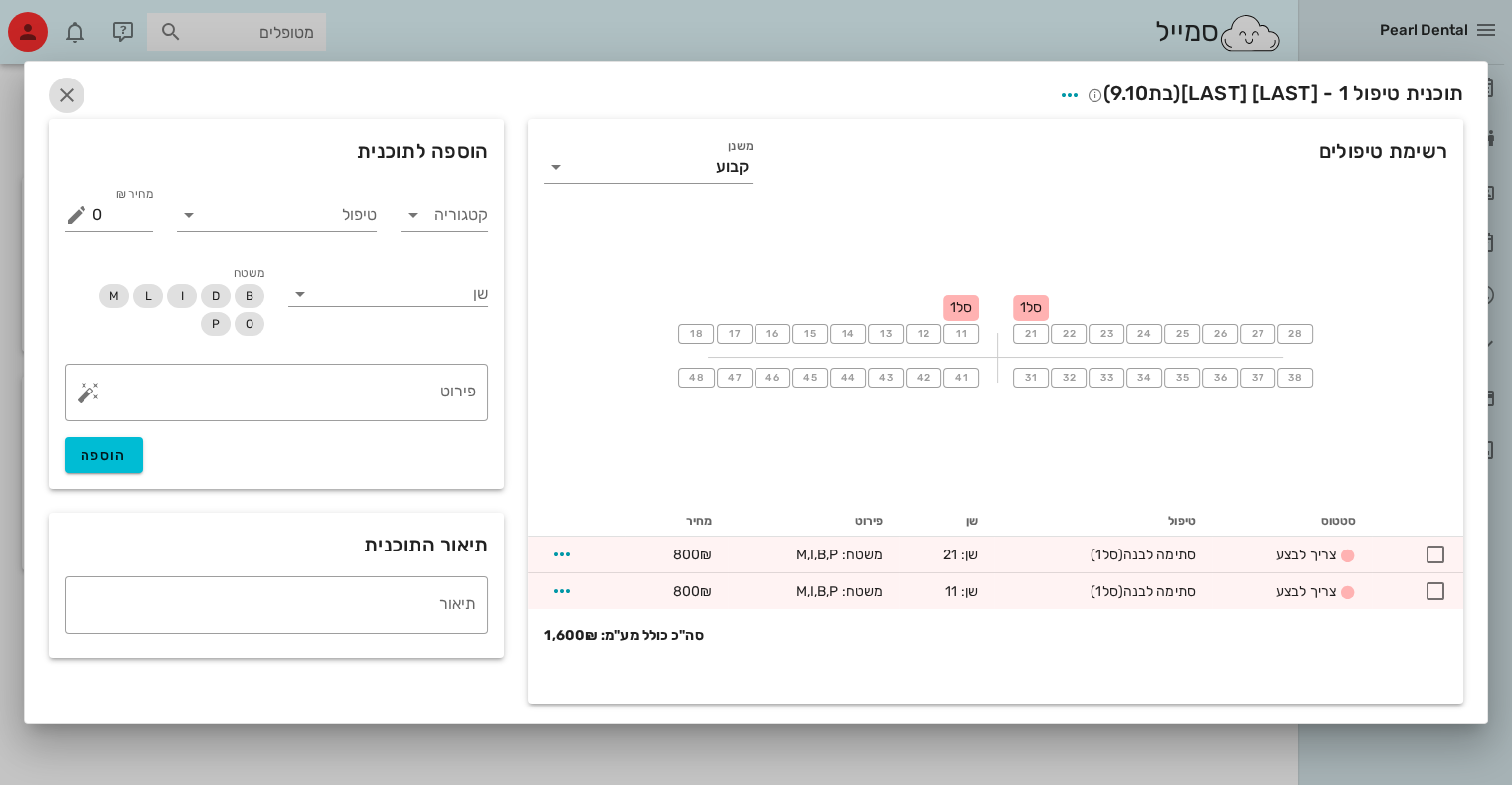 click at bounding box center [67, 95] 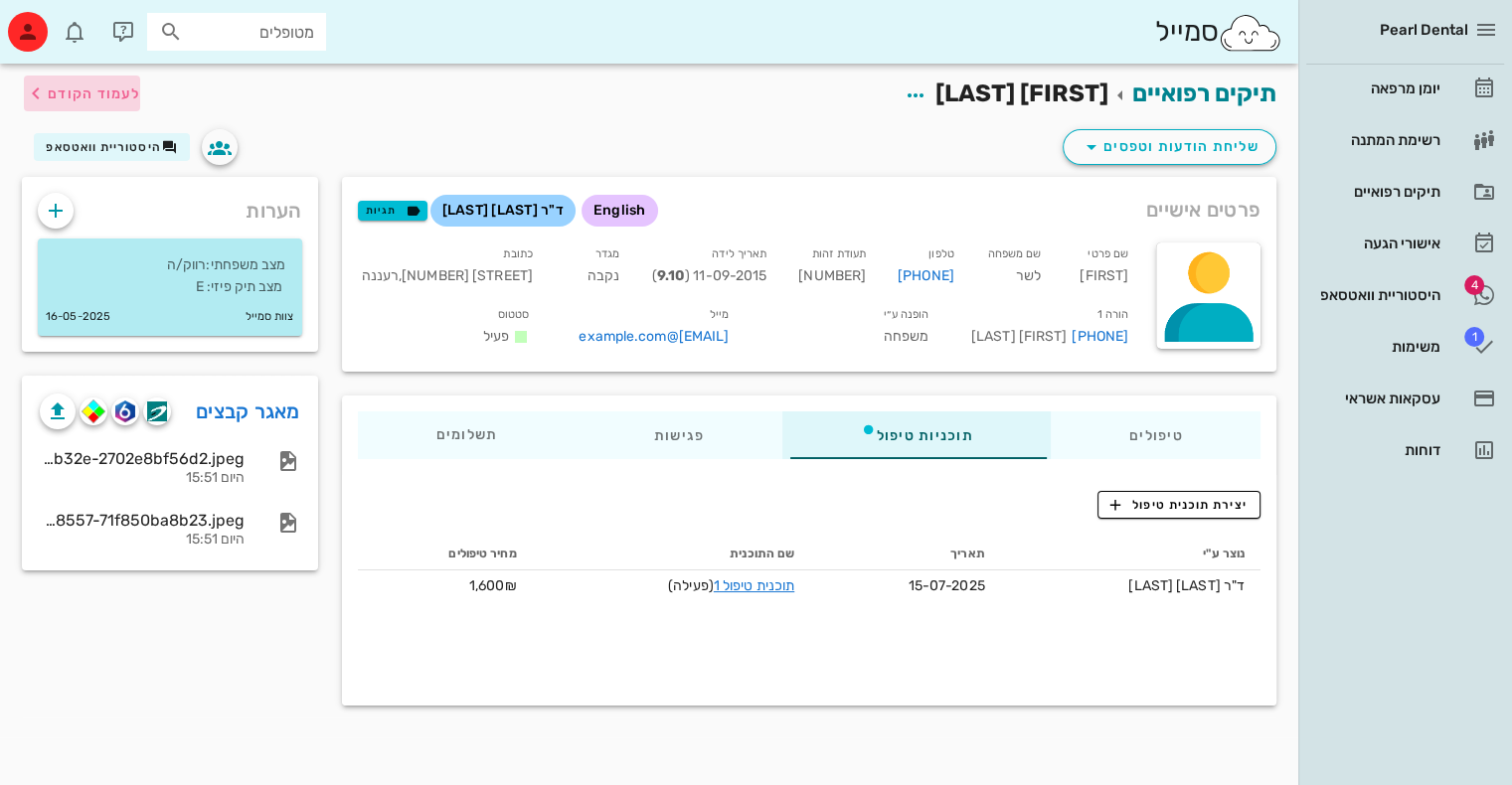 click on "לעמוד הקודם" at bounding box center (93, 93) 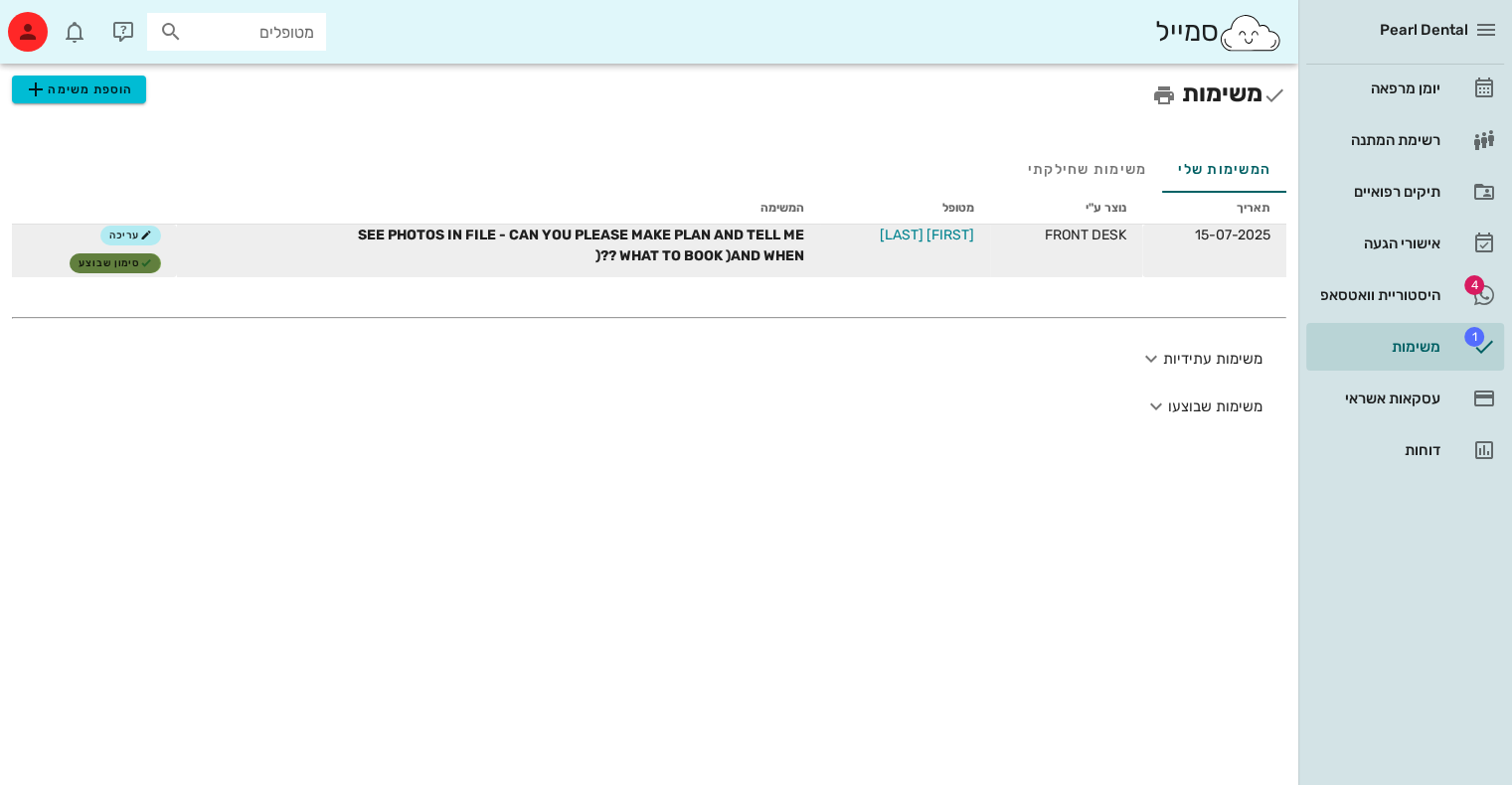 click on "סימון שבוצע" at bounding box center (115, 263) 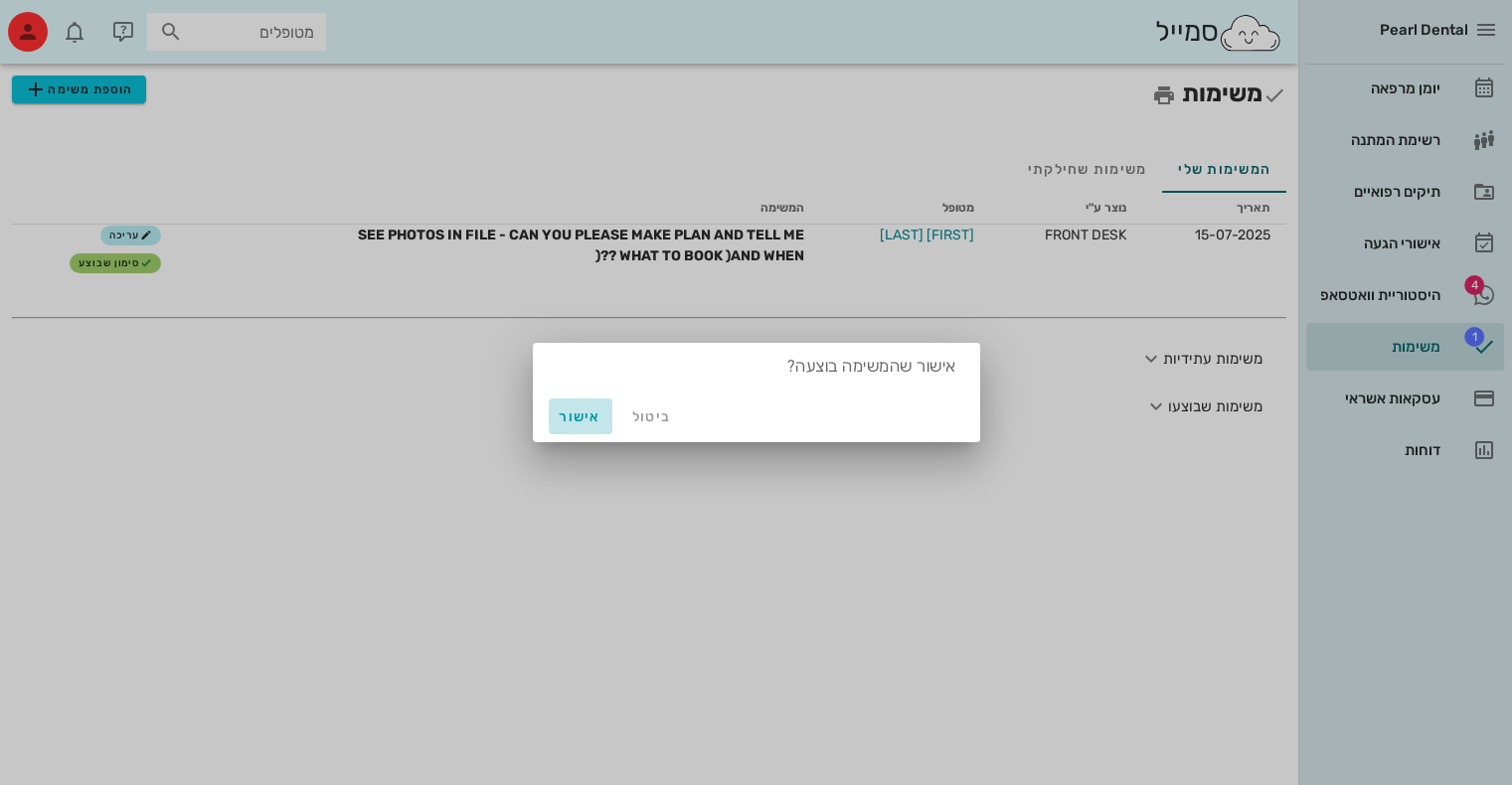 click on "אישור" at bounding box center (581, 416) 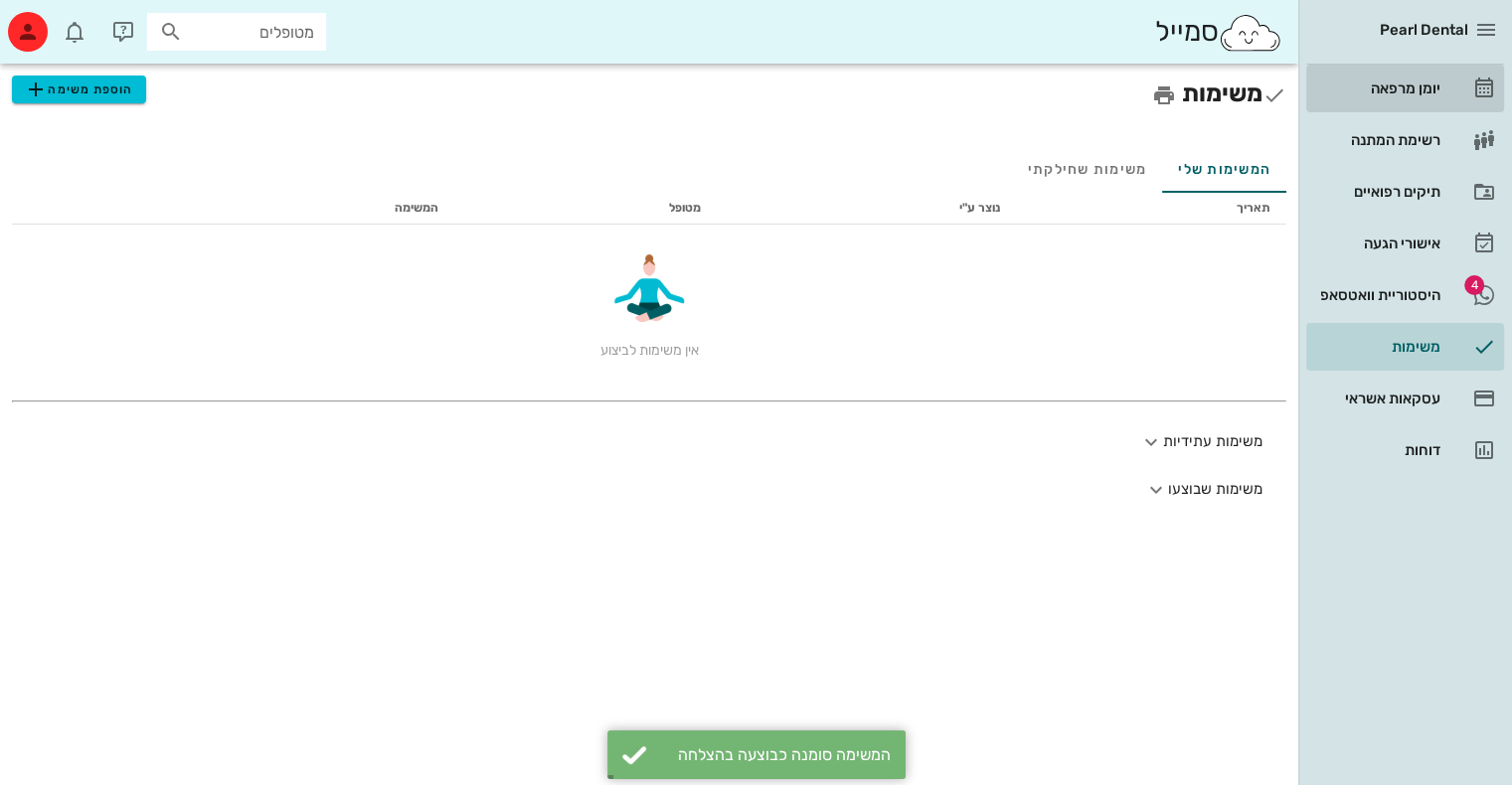 click on "יומן מרפאה" at bounding box center (1377, 88) 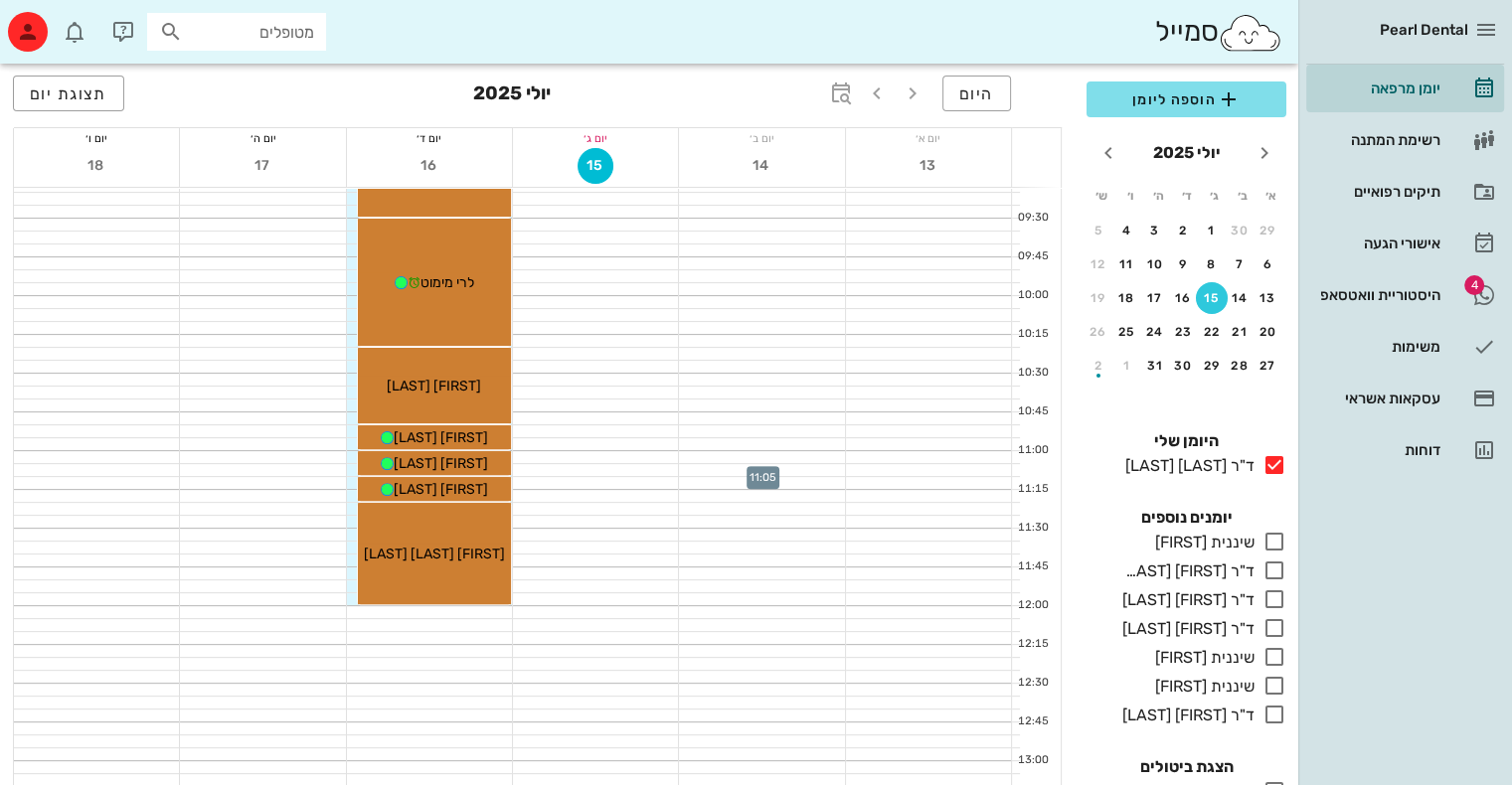 scroll, scrollTop: 512, scrollLeft: 0, axis: vertical 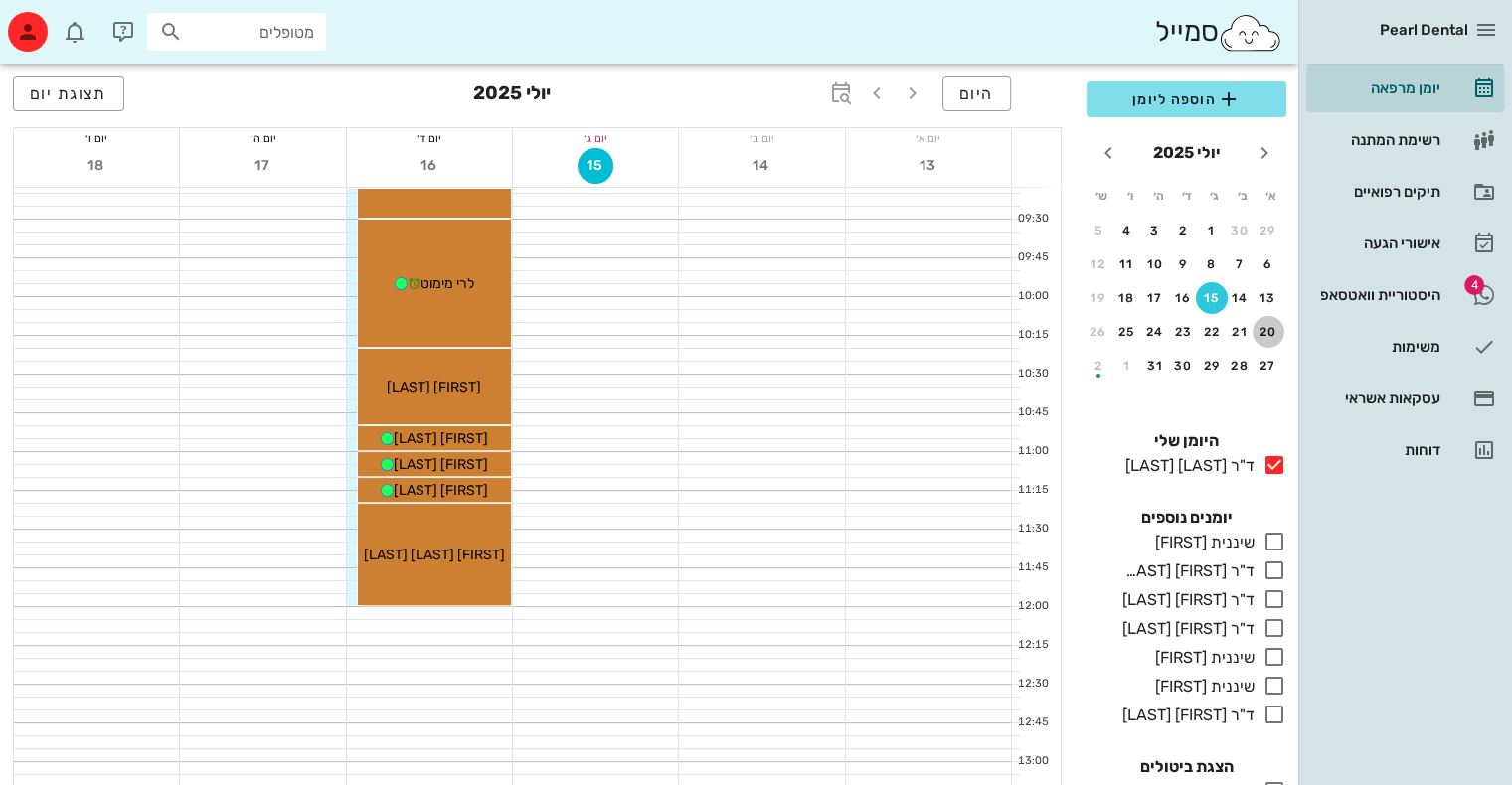click on "20" at bounding box center (1268, 332) 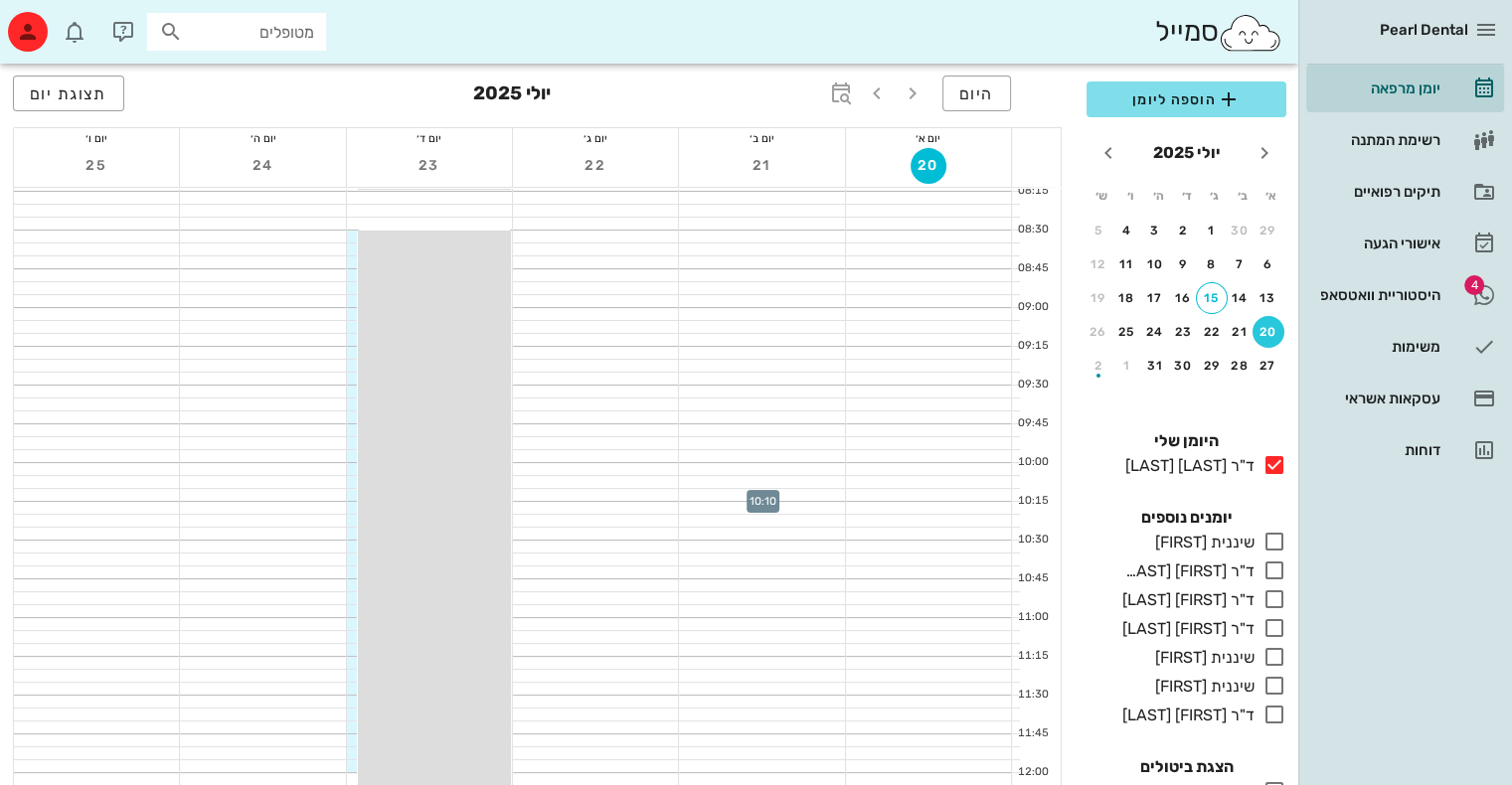 scroll, scrollTop: 346, scrollLeft: 0, axis: vertical 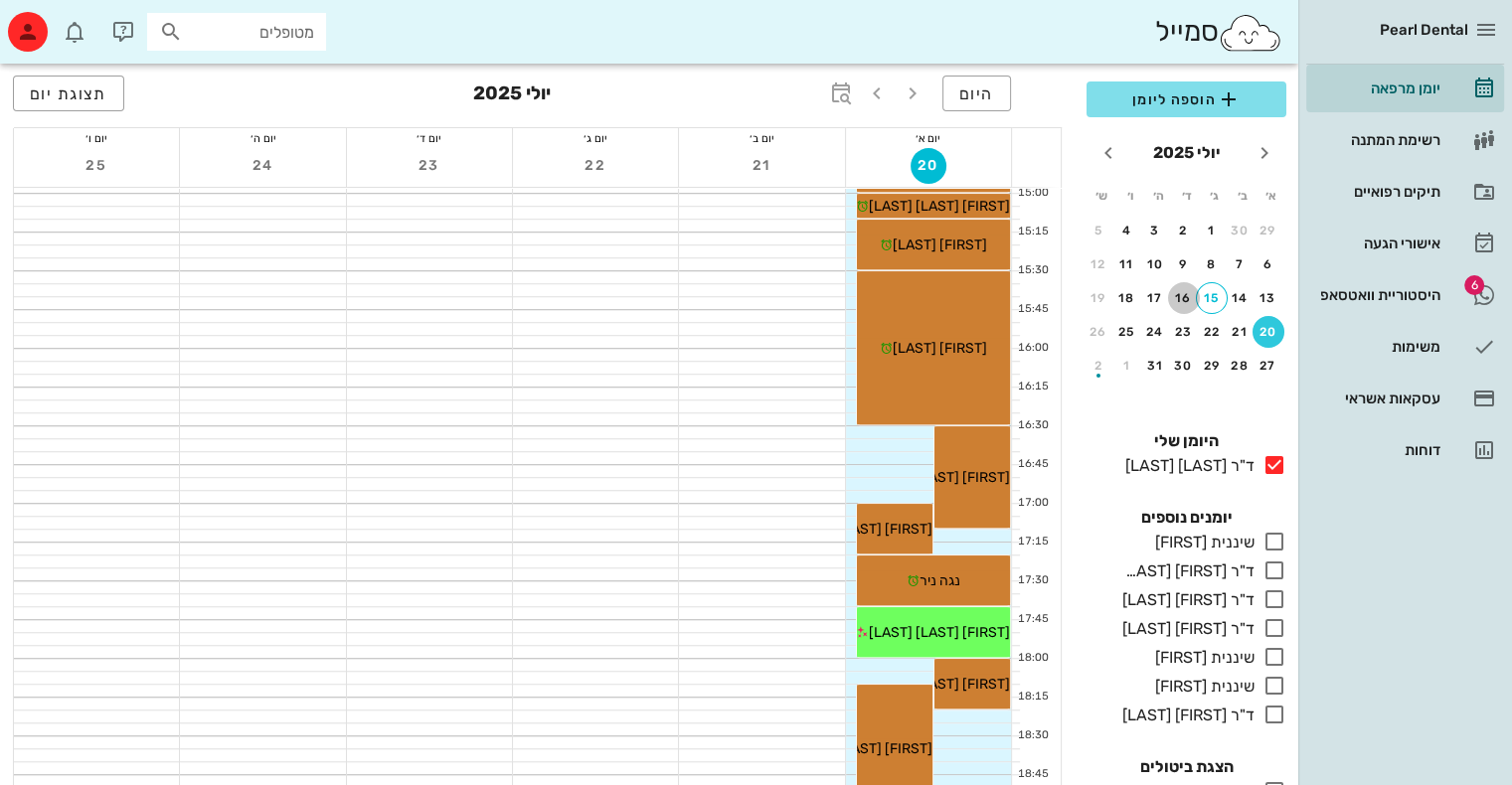 click on "16" at bounding box center (1184, 298) 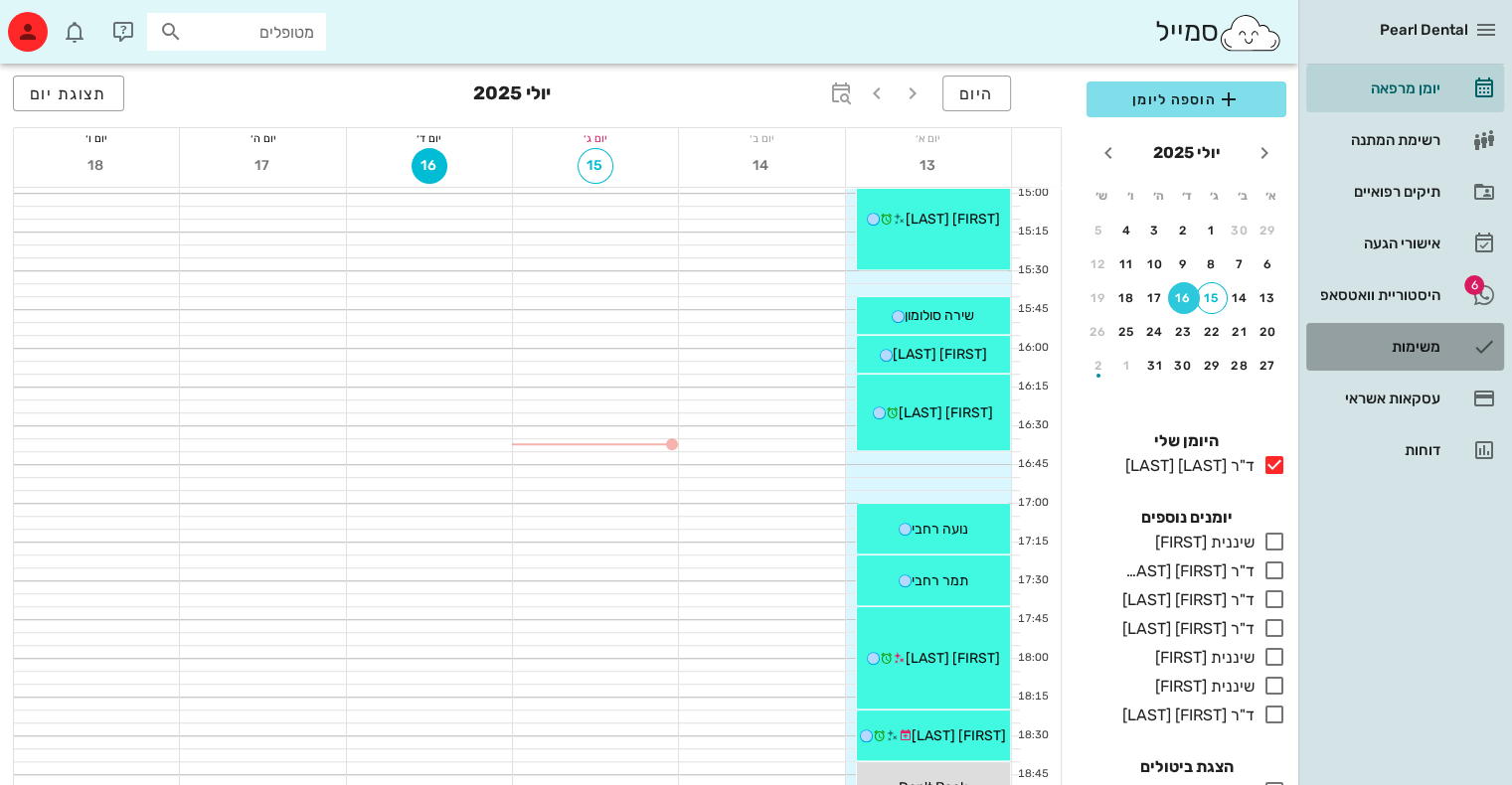 click on "משימות" at bounding box center [1377, 347] 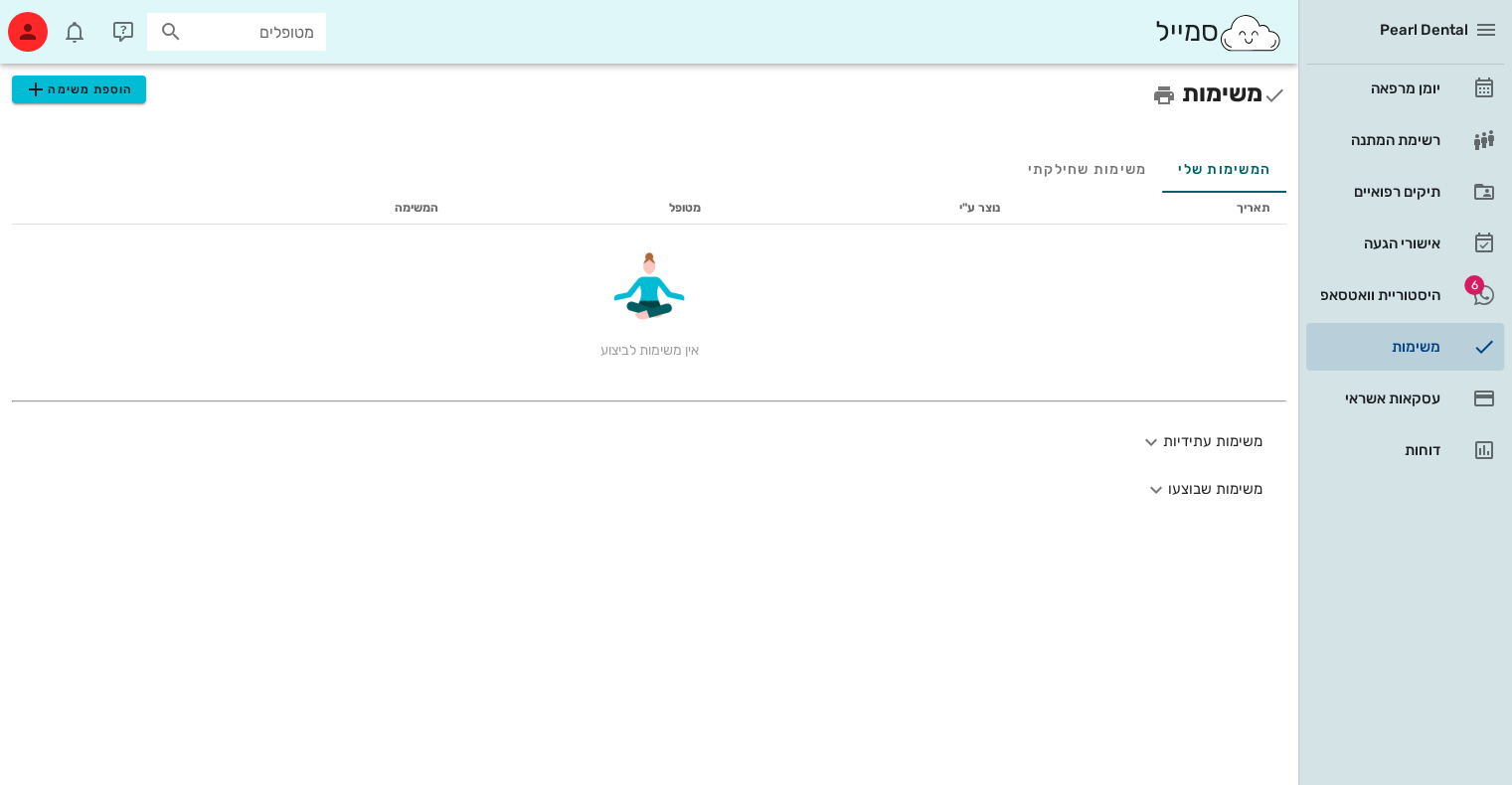 scroll, scrollTop: 0, scrollLeft: 0, axis: both 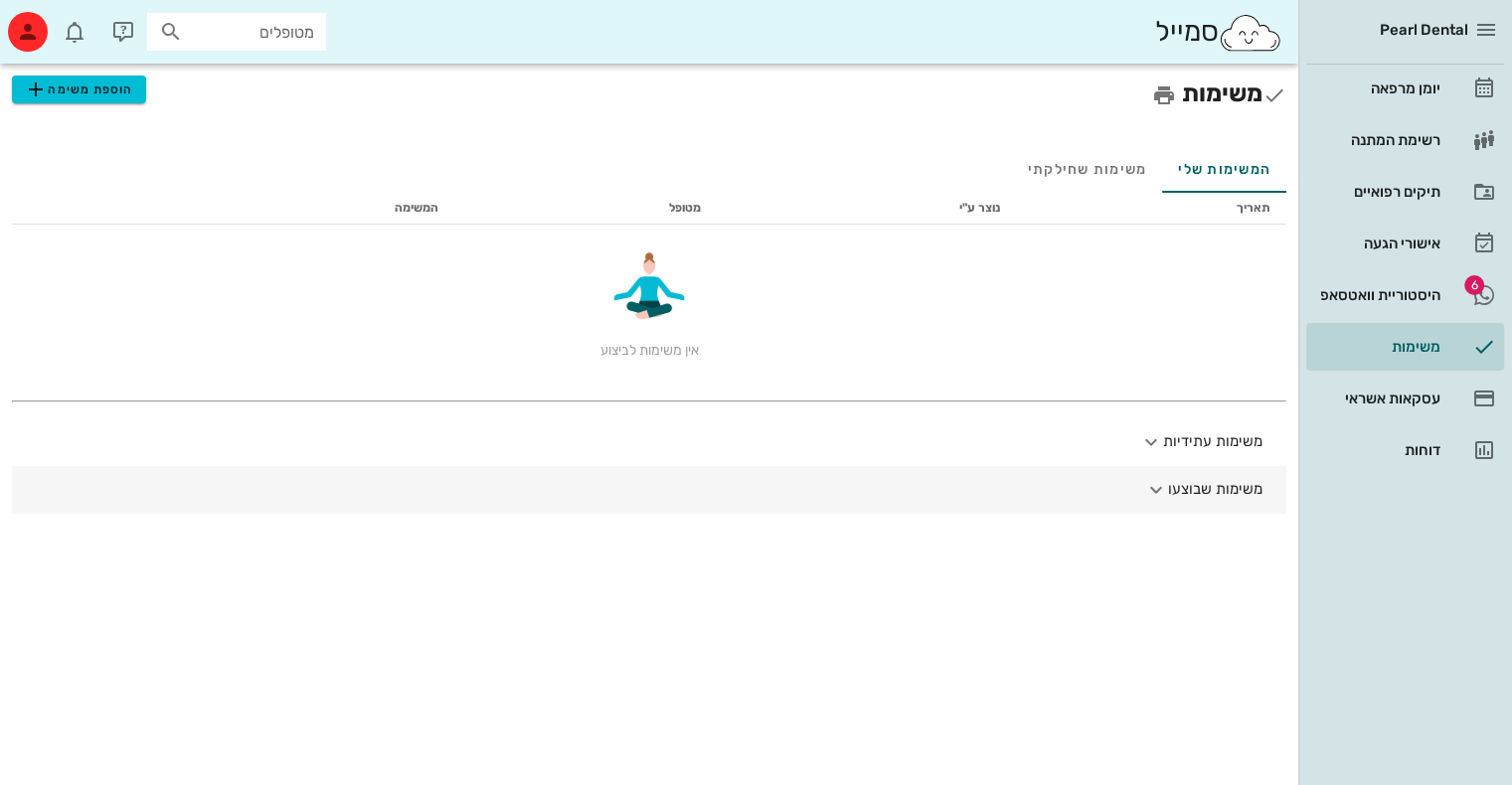 click at bounding box center [1156, 490] 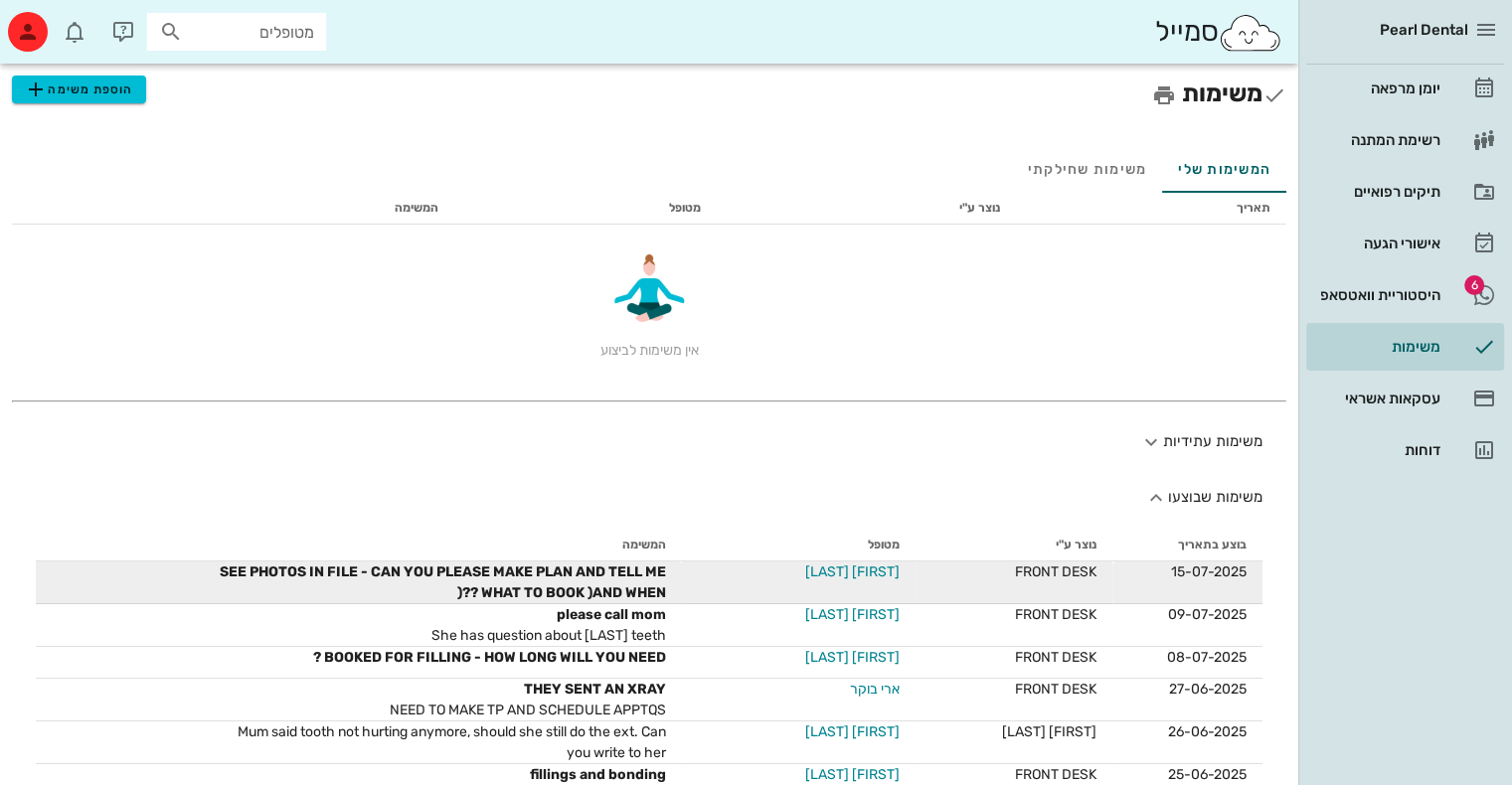 drag, startPoint x: 734, startPoint y: 567, endPoint x: 864, endPoint y: 570, distance: 130.03461 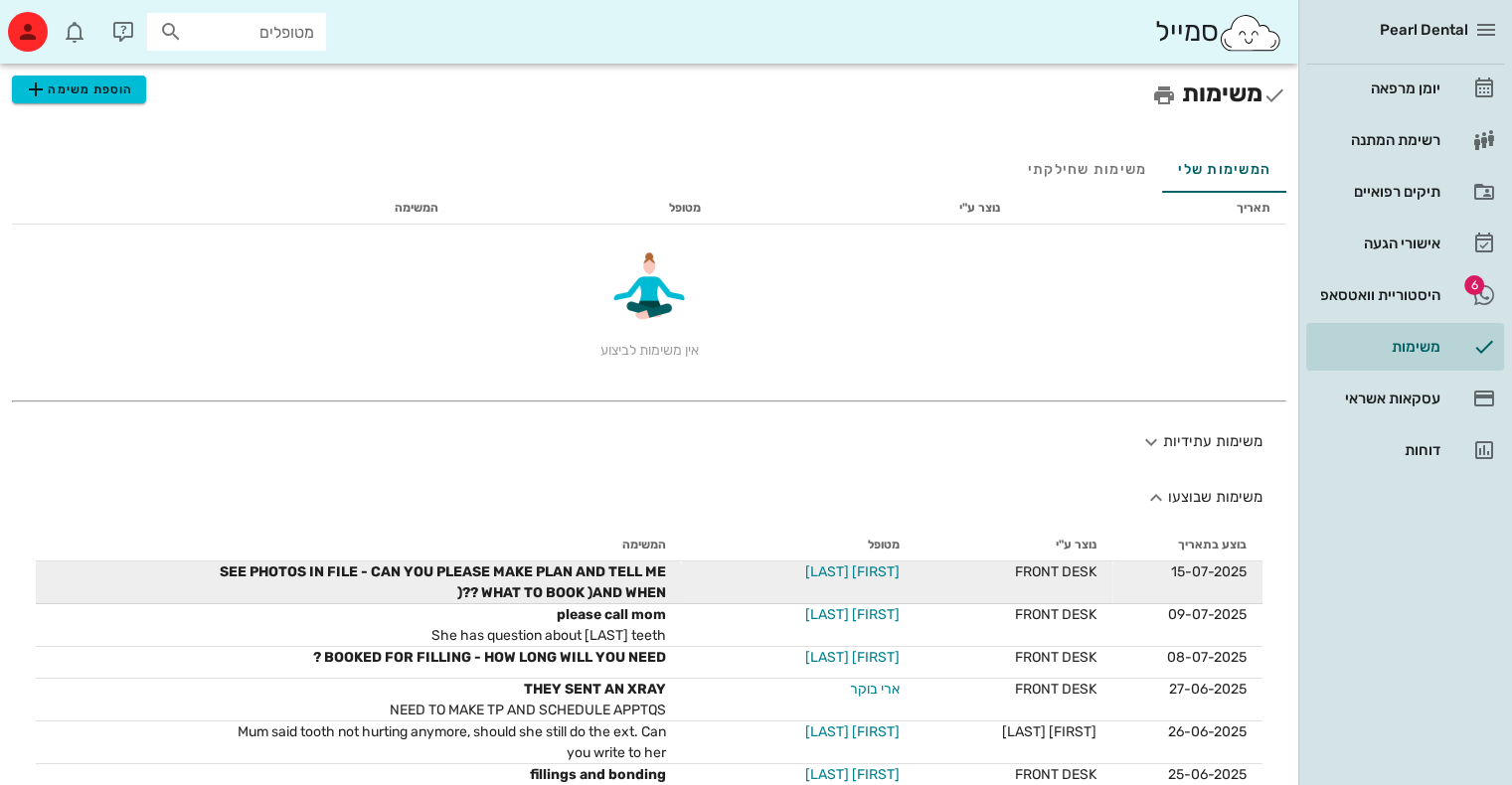 click on "[FIRST] [LAST]" at bounding box center [798, 582] 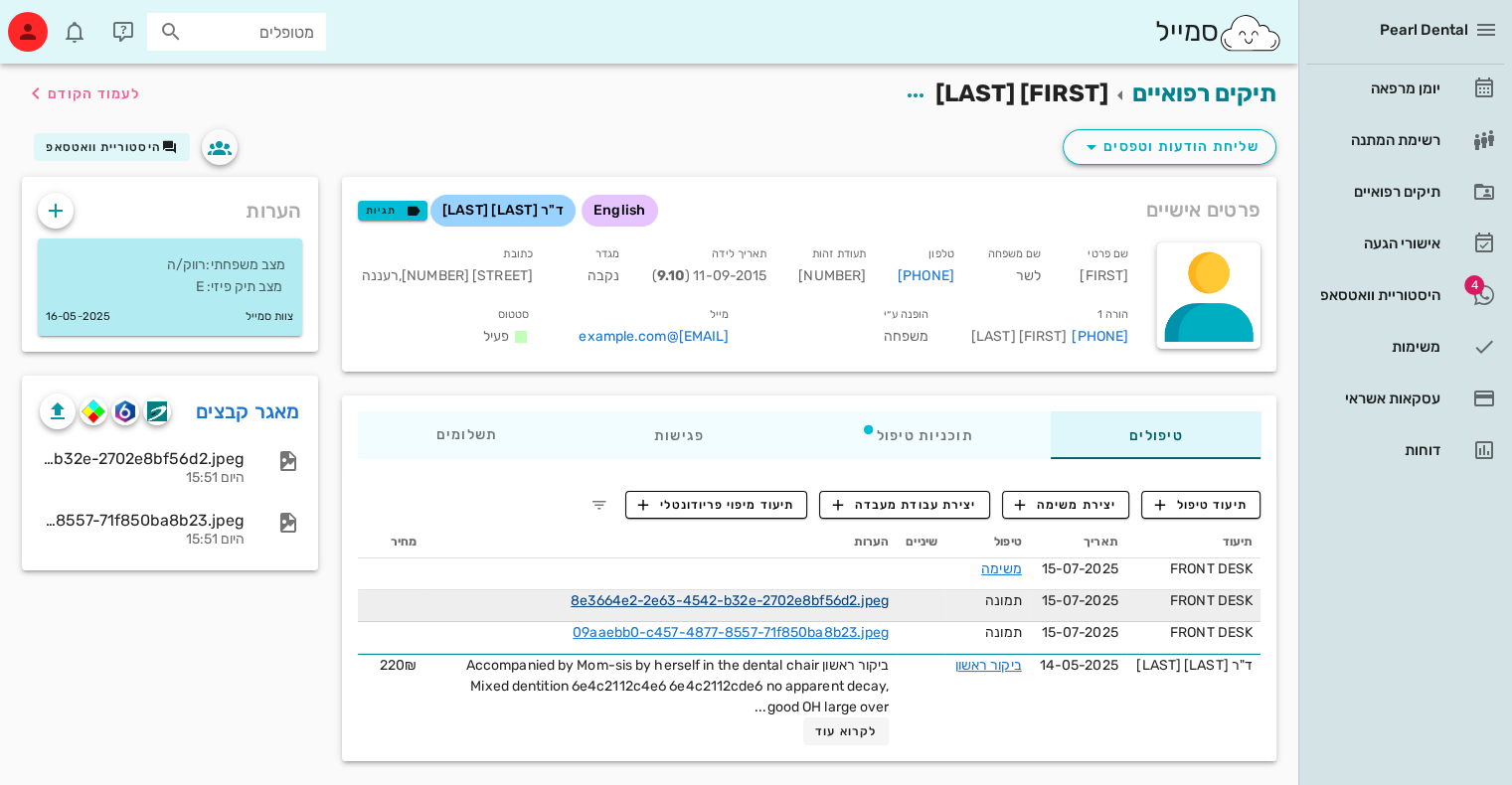 click on "8e3664e2-2e63-4542-b32e-2702e8bf56d2.jpeg" at bounding box center (730, 600) 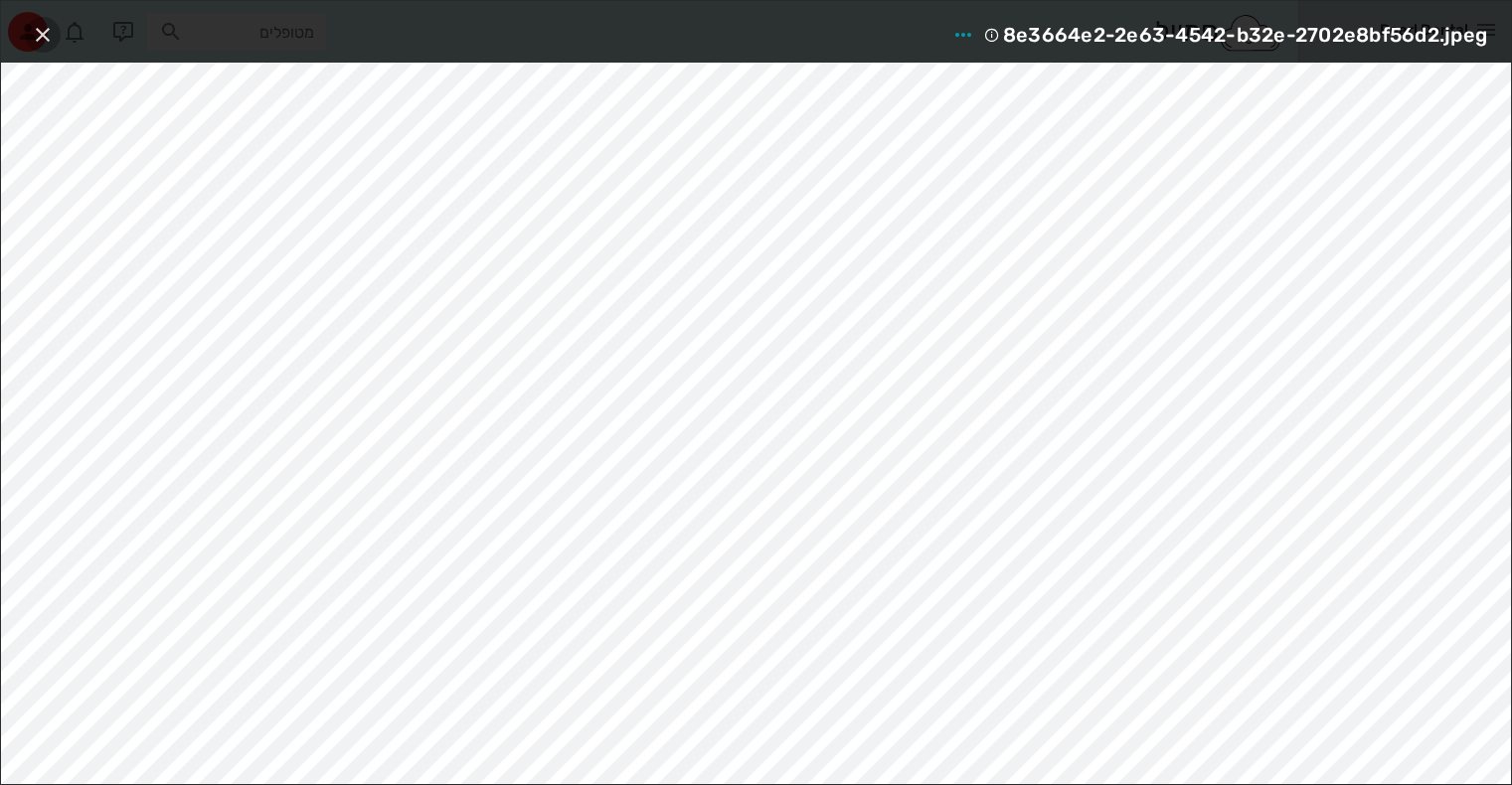 click at bounding box center [43, 35] 